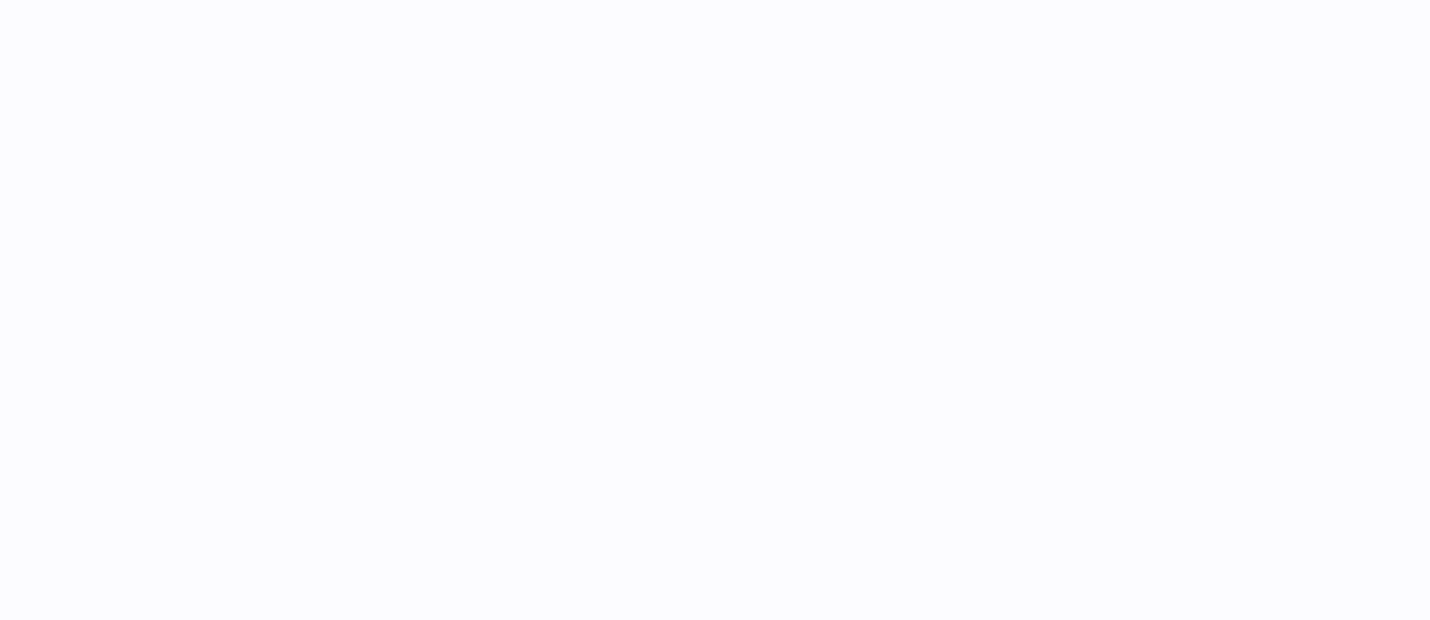 scroll, scrollTop: 0, scrollLeft: 0, axis: both 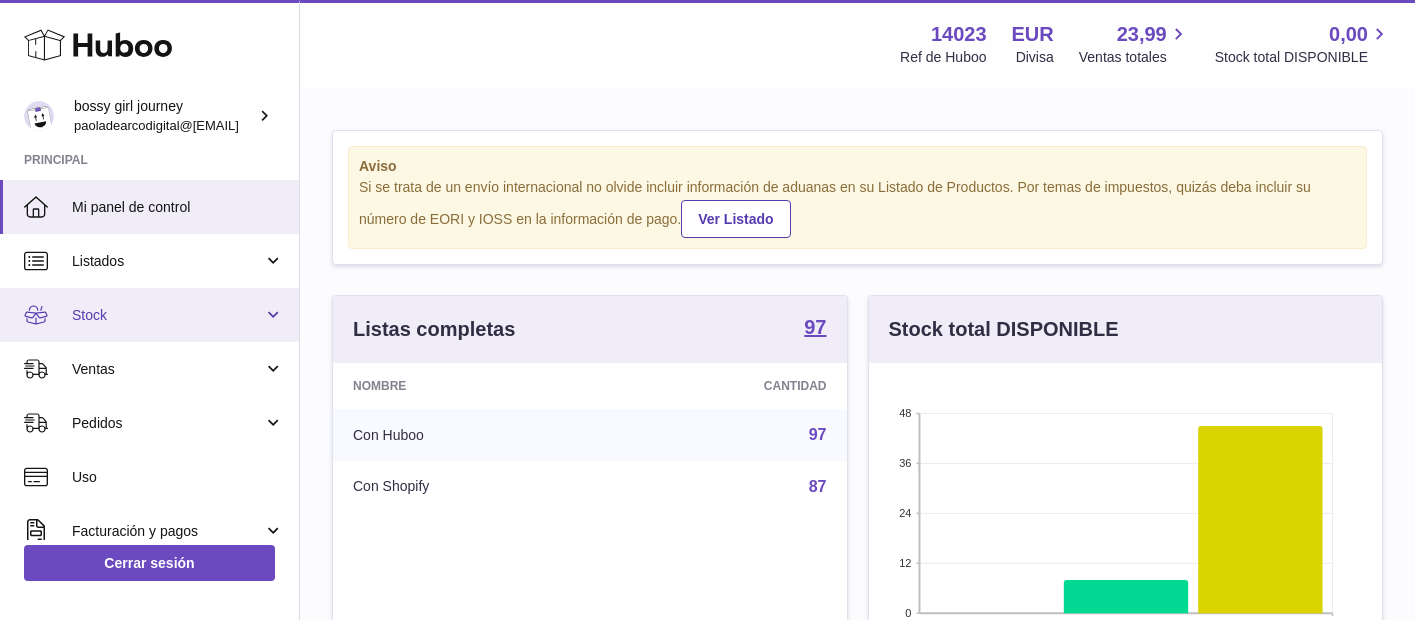 click on "Stock" at bounding box center [149, 315] 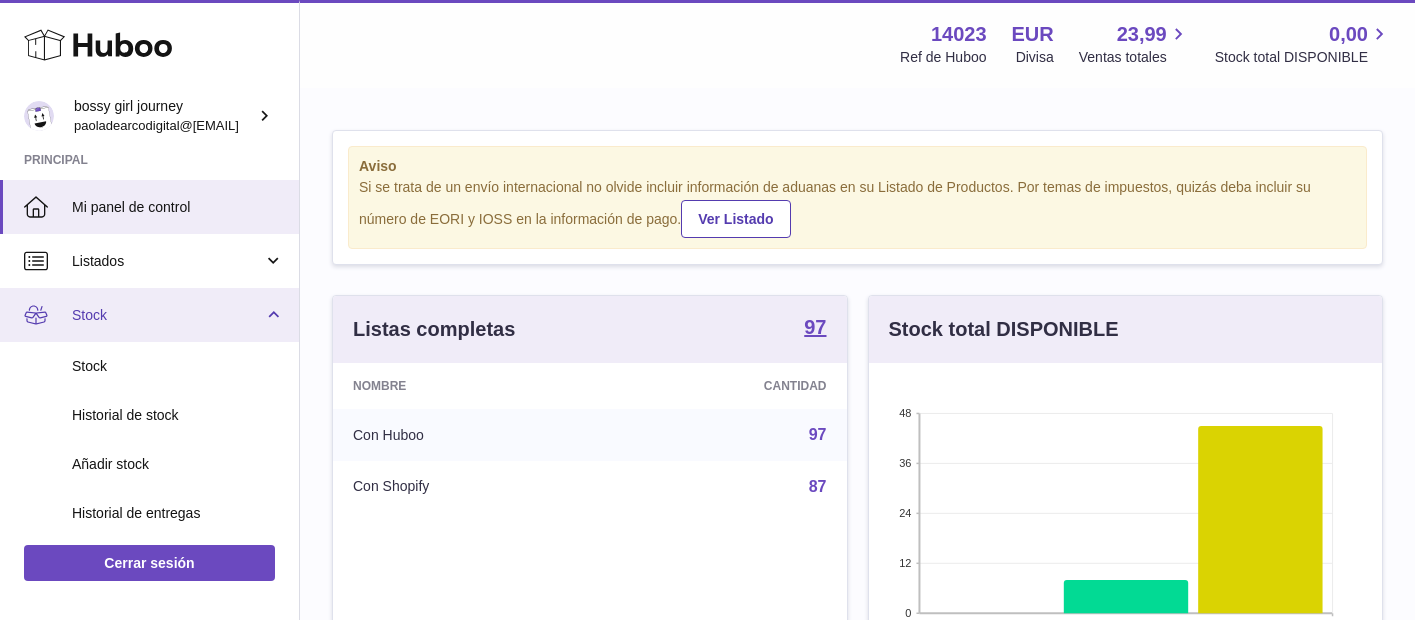 click on "Stock" at bounding box center (149, 315) 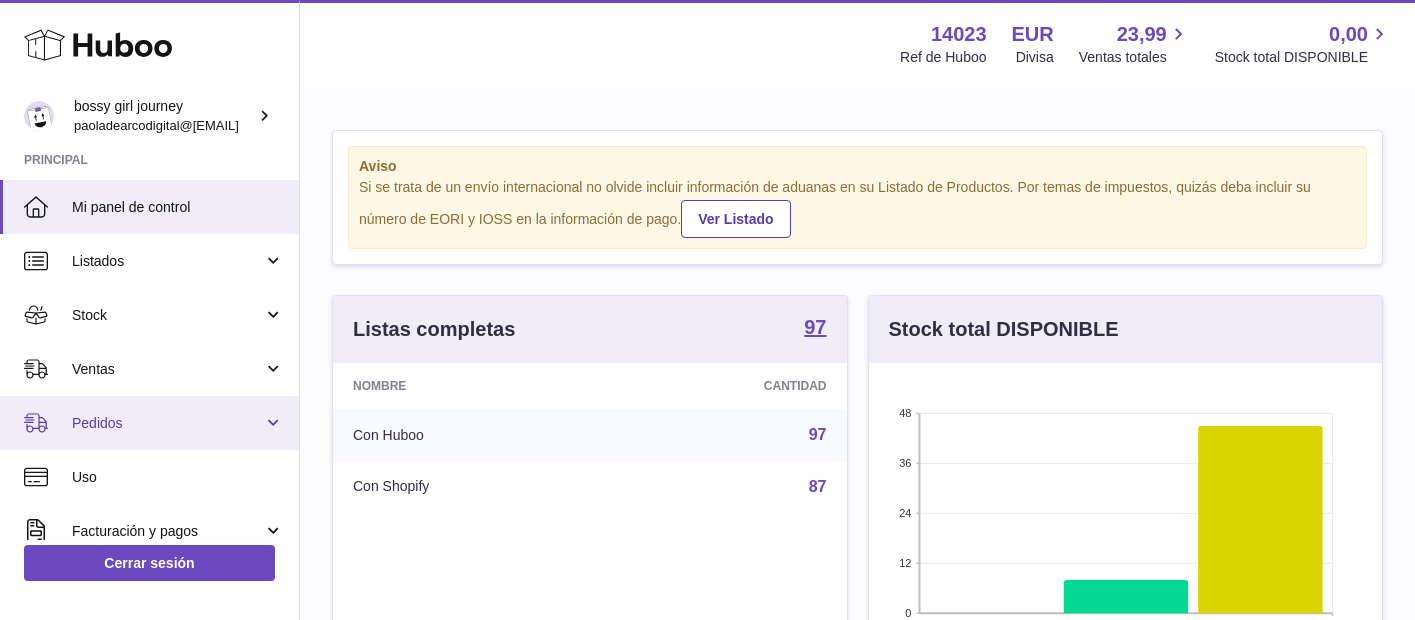 click on "Pedidos" at bounding box center [167, 423] 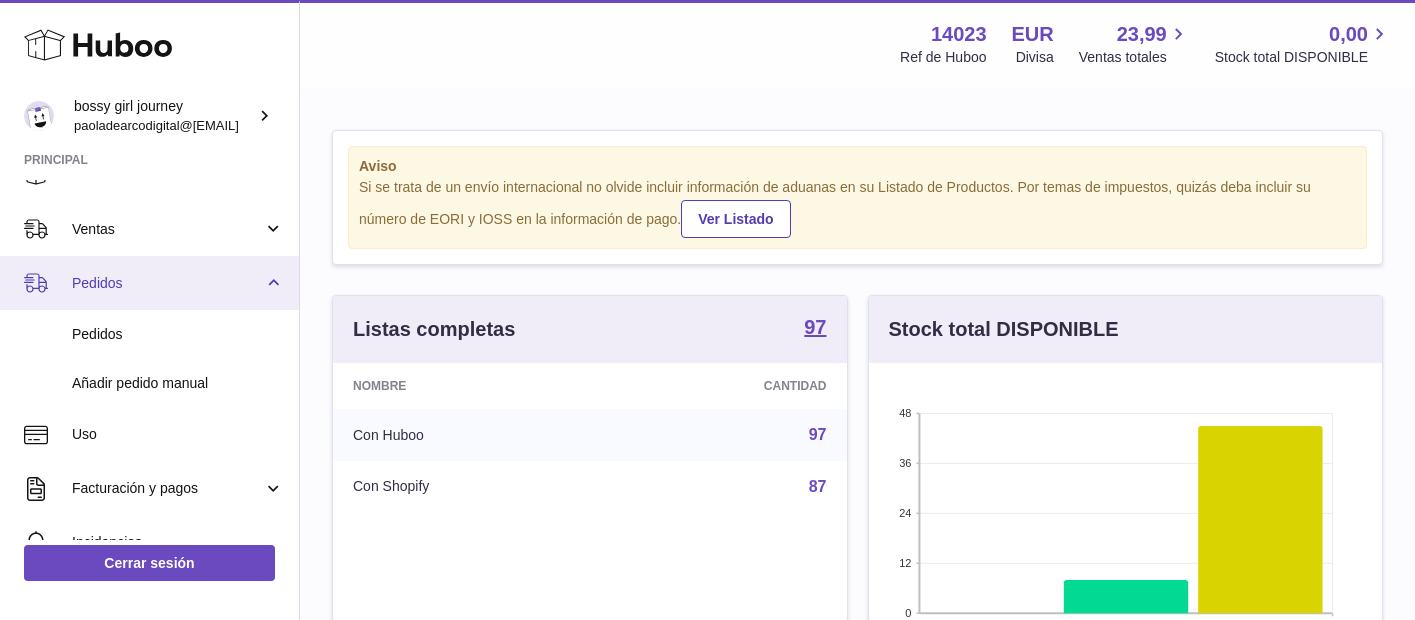 scroll, scrollTop: 144, scrollLeft: 0, axis: vertical 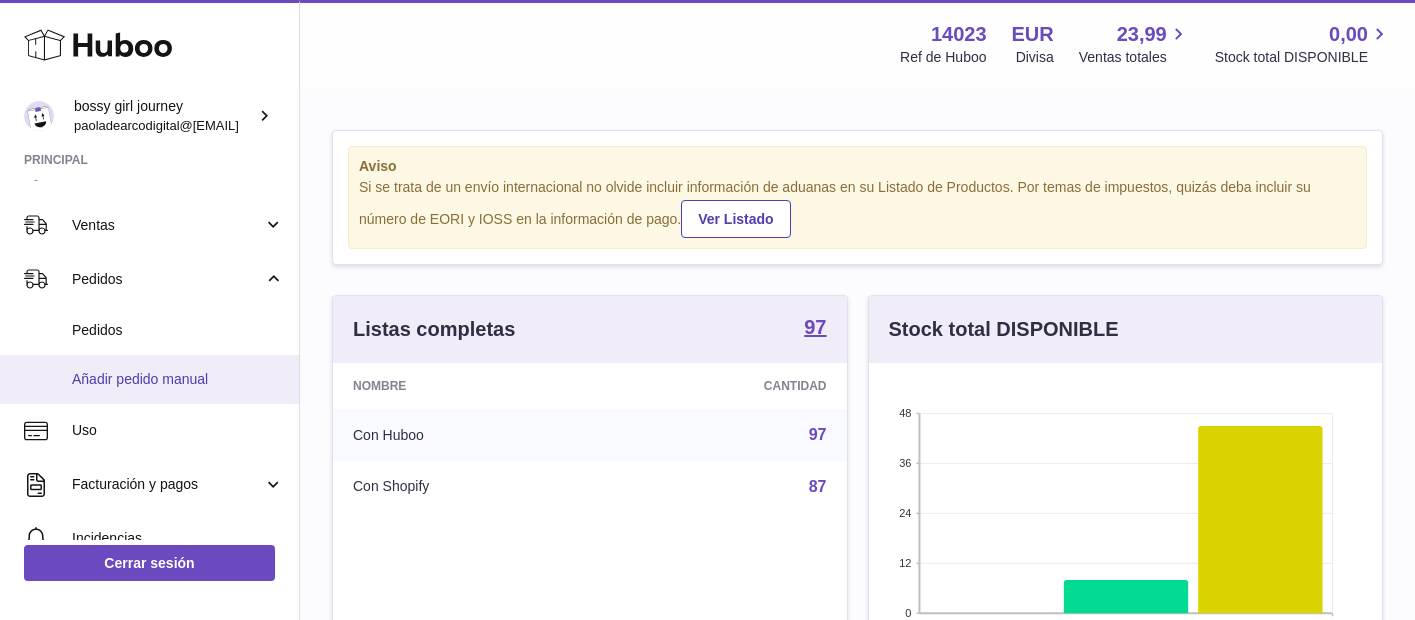 click on "Añadir pedido manual" at bounding box center (149, 379) 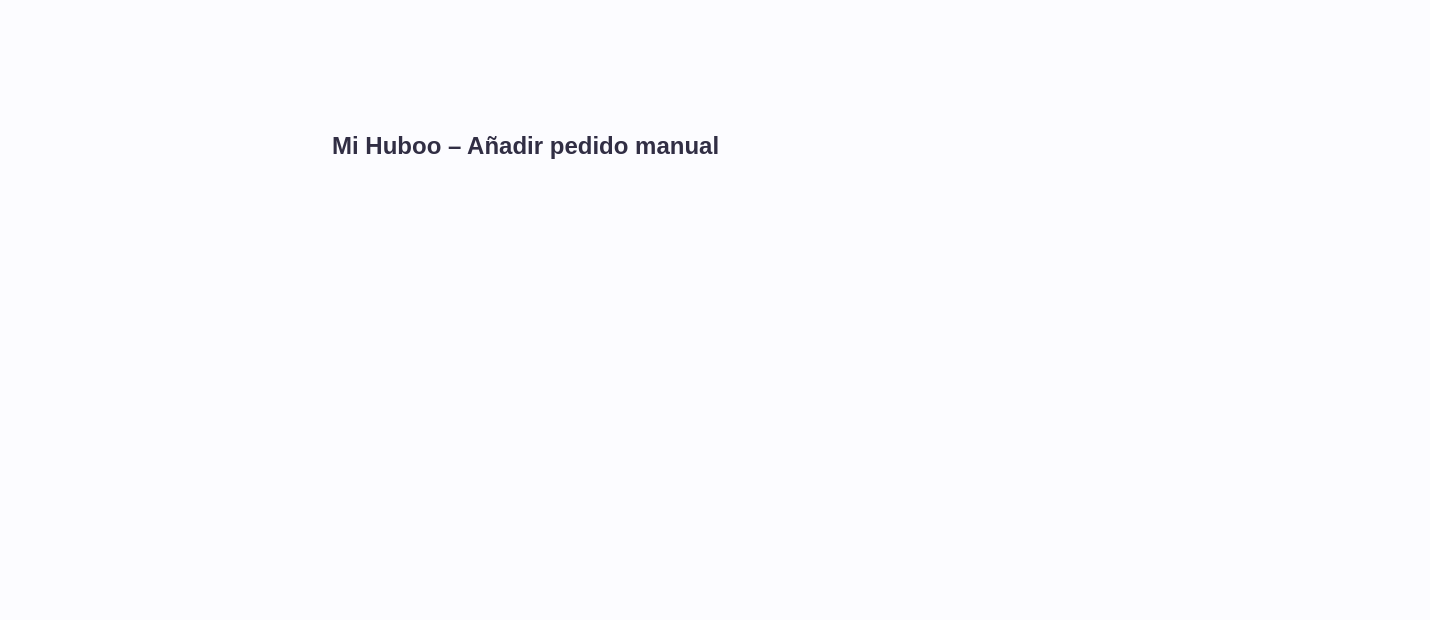 scroll, scrollTop: 0, scrollLeft: 0, axis: both 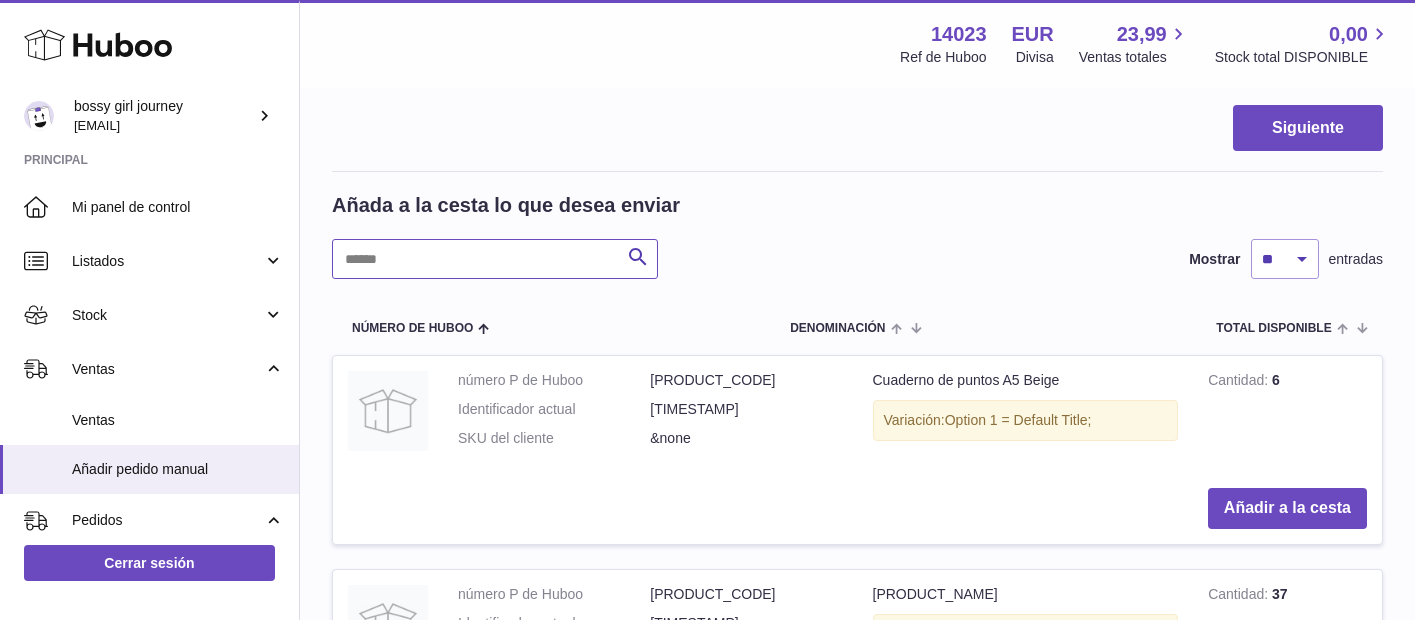 click at bounding box center (495, 259) 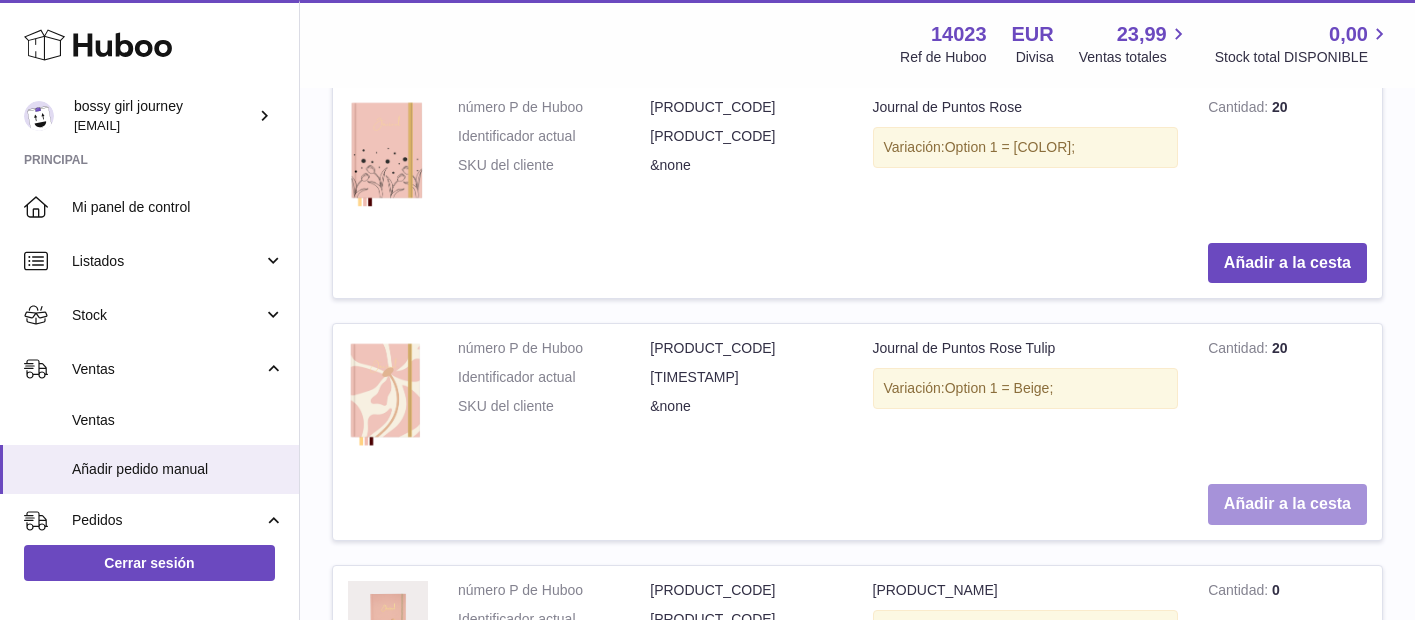 scroll, scrollTop: 1513, scrollLeft: 0, axis: vertical 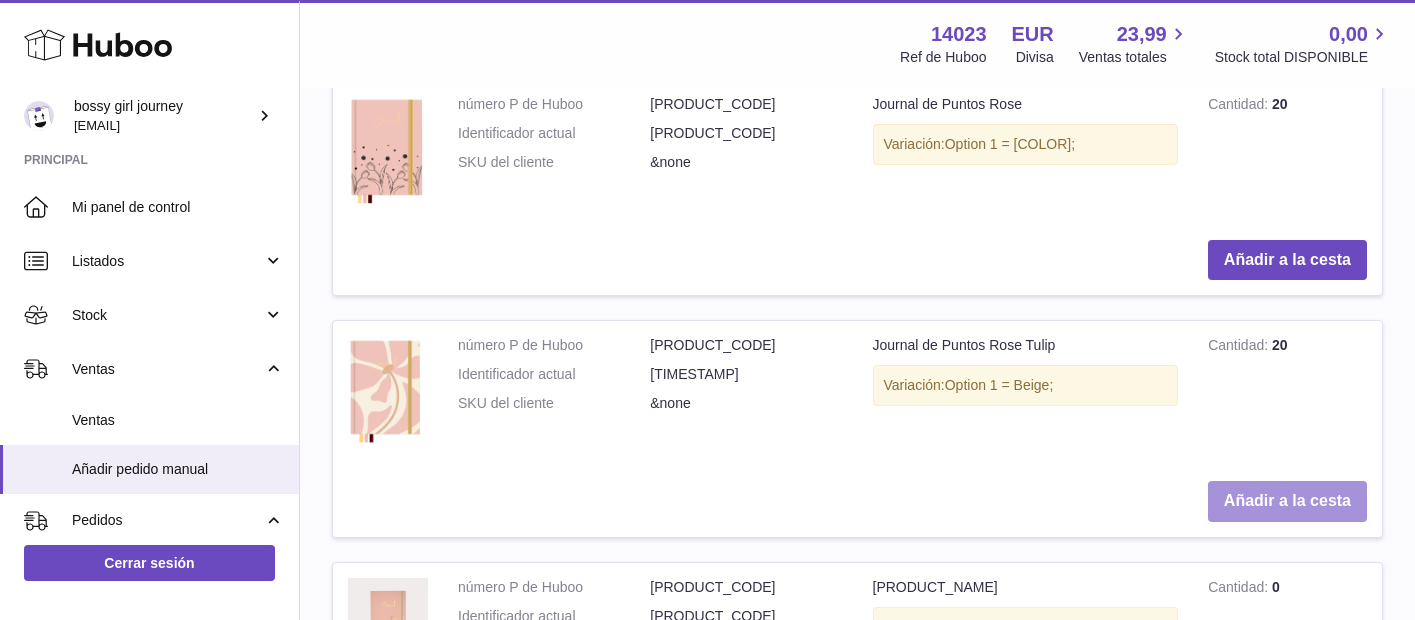 click on "Añadir a la cesta" at bounding box center (1287, 501) 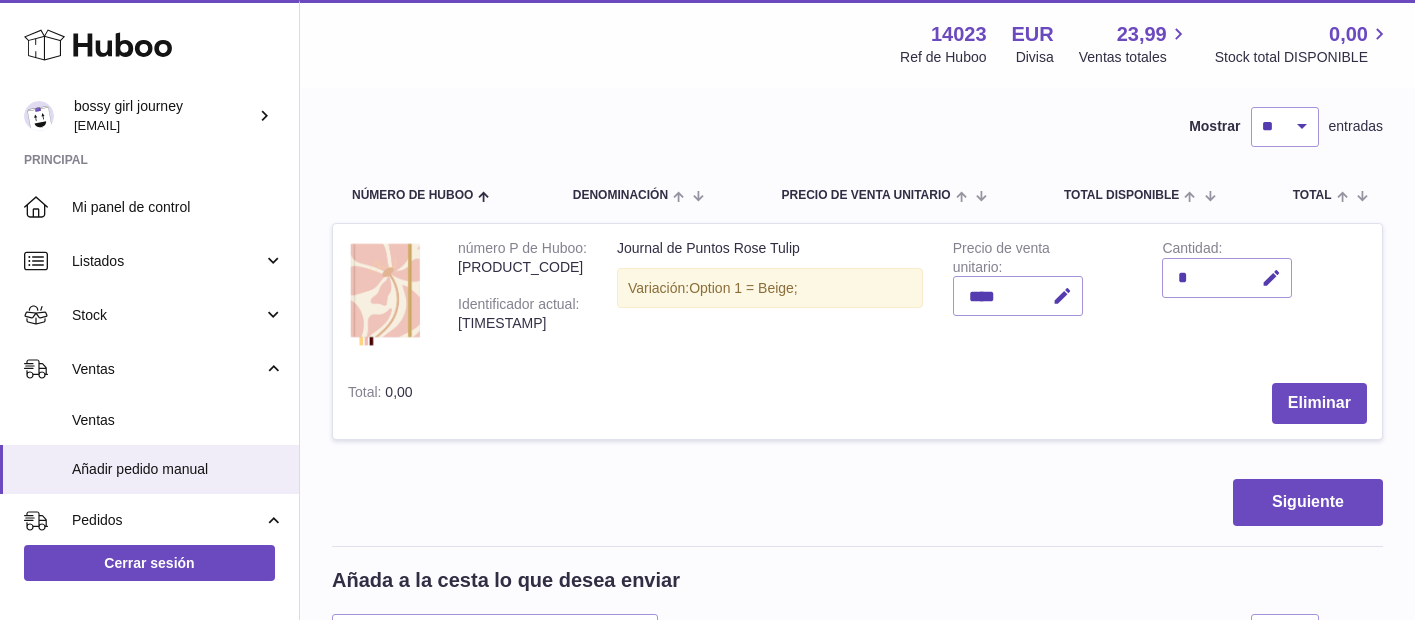 scroll, scrollTop: 0, scrollLeft: 0, axis: both 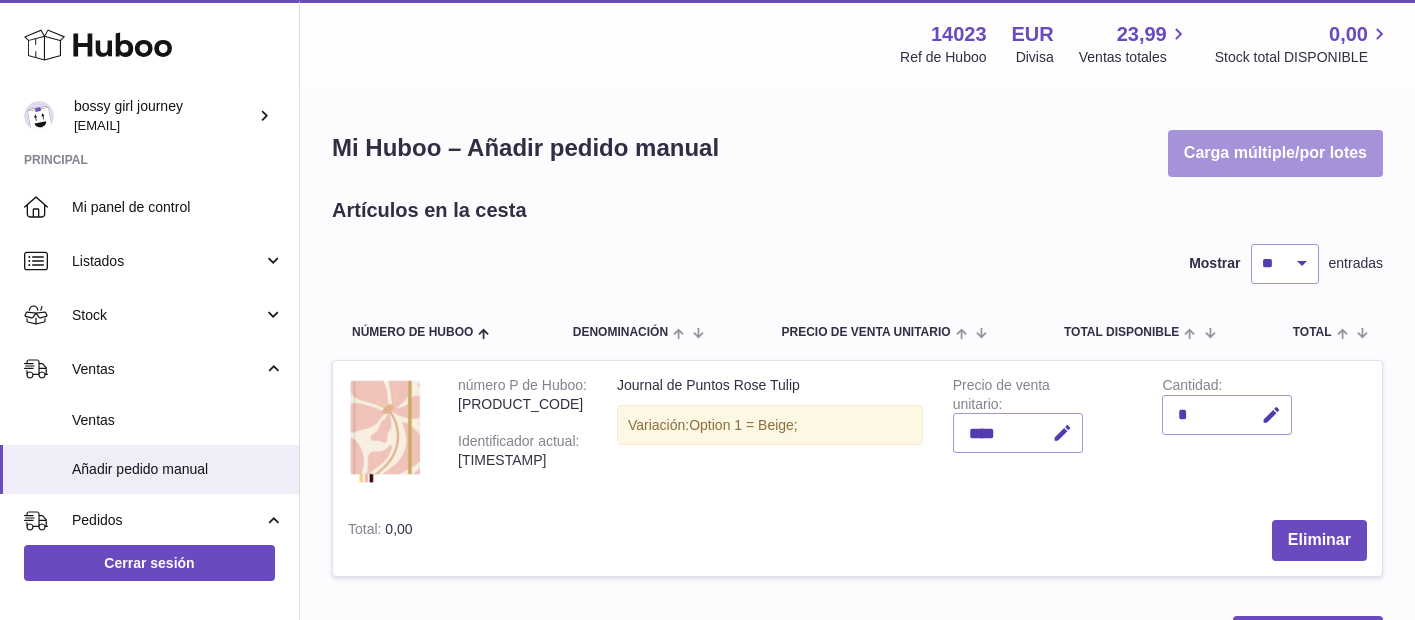 click on "Carga múltiple/por lotes" at bounding box center [1275, 153] 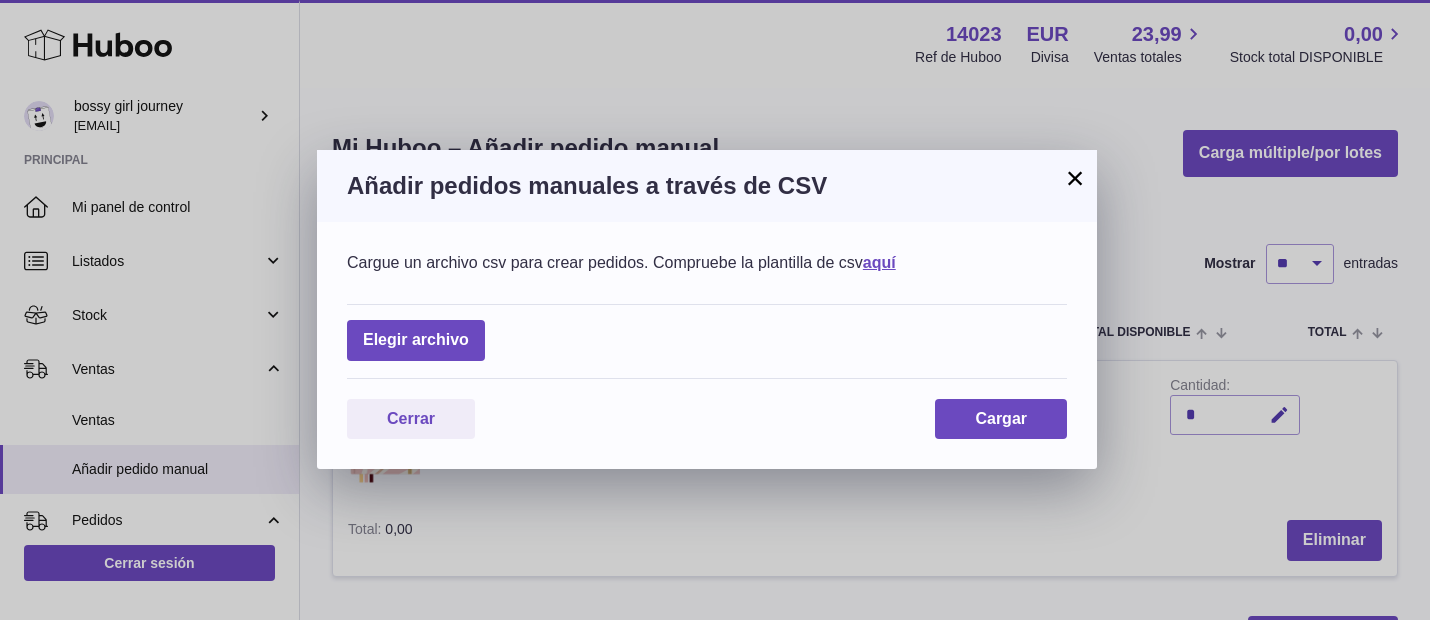 click on "×" at bounding box center [1075, 178] 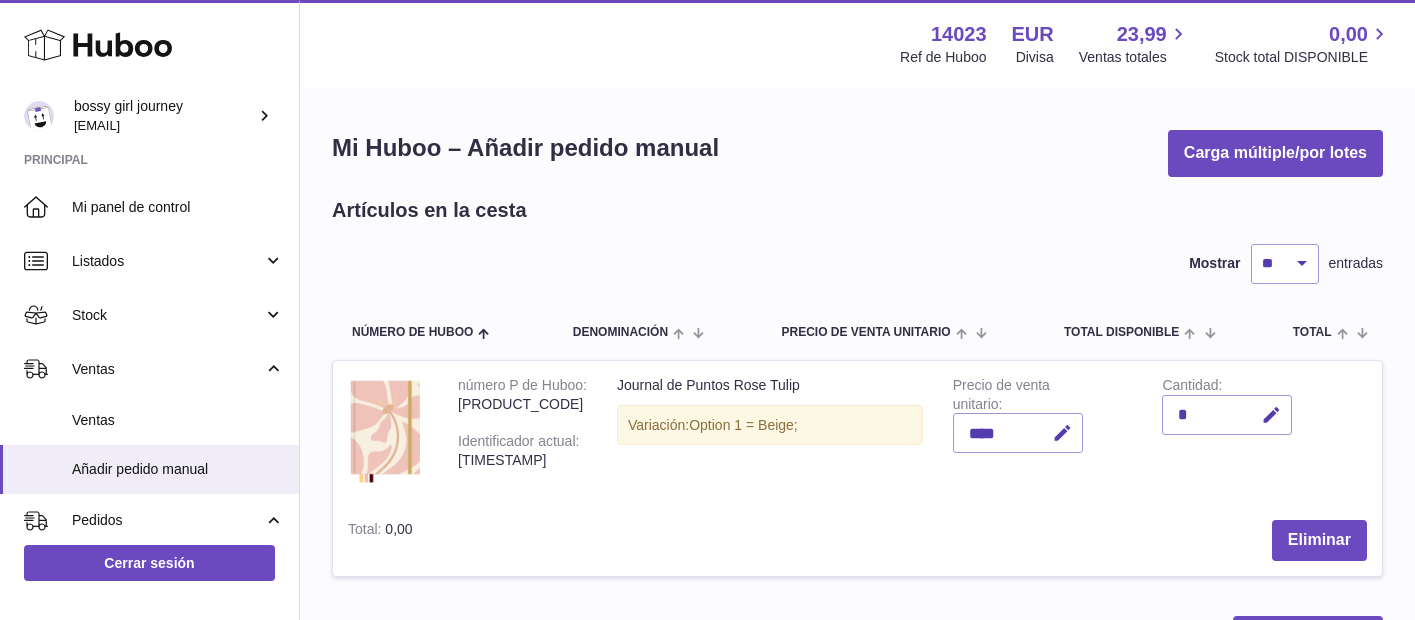click on "Artículos en la cesta" at bounding box center (429, 210) 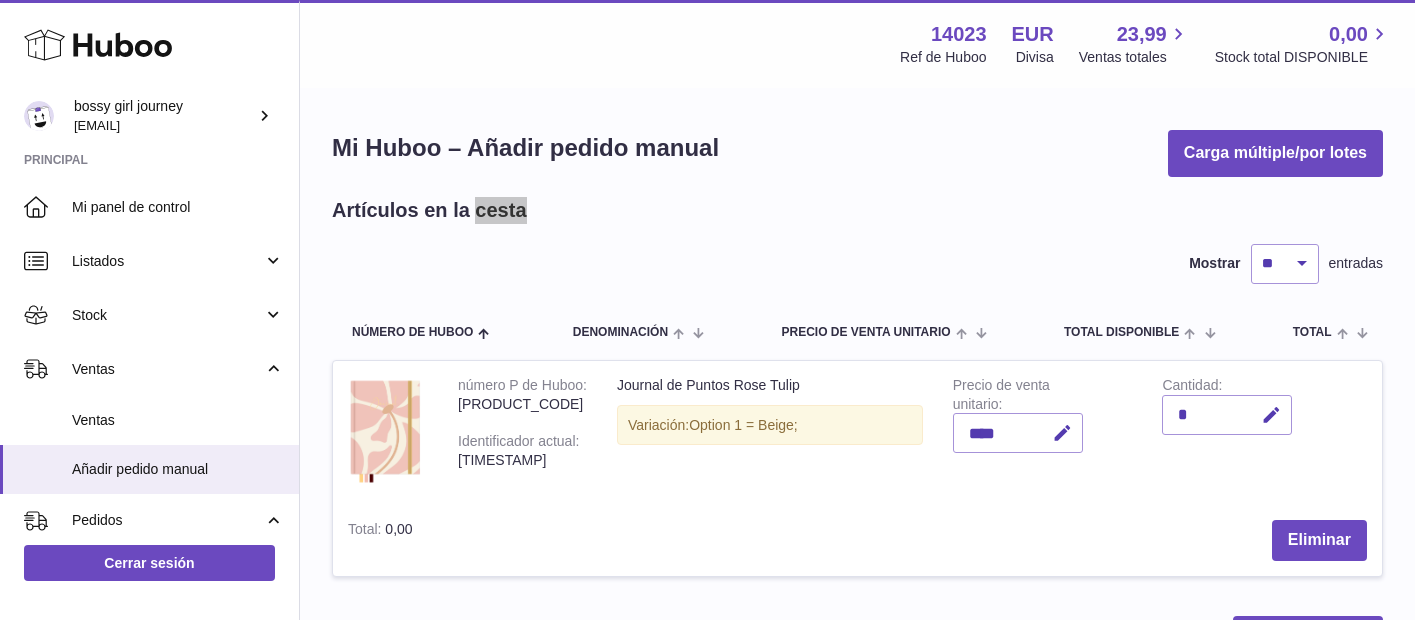 click on "Artículos en la cesta" at bounding box center (429, 210) 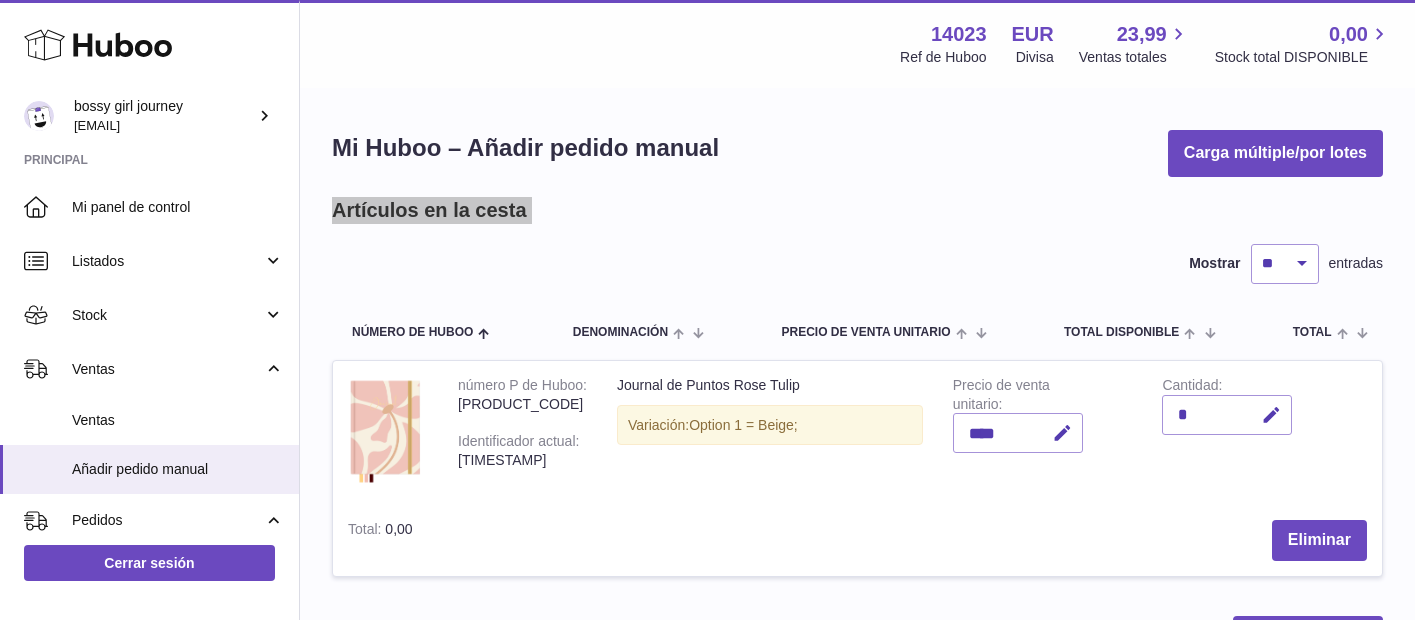 click on "Artículos en la cesta" at bounding box center [429, 210] 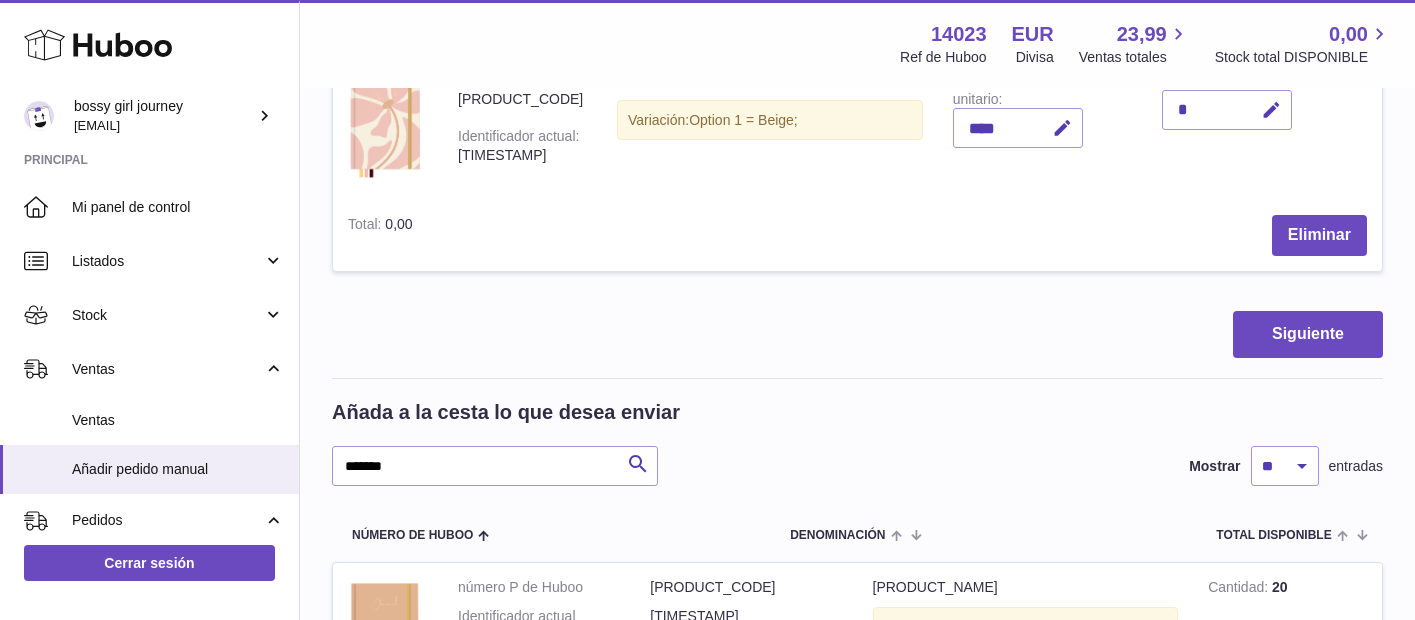 scroll, scrollTop: 317, scrollLeft: 0, axis: vertical 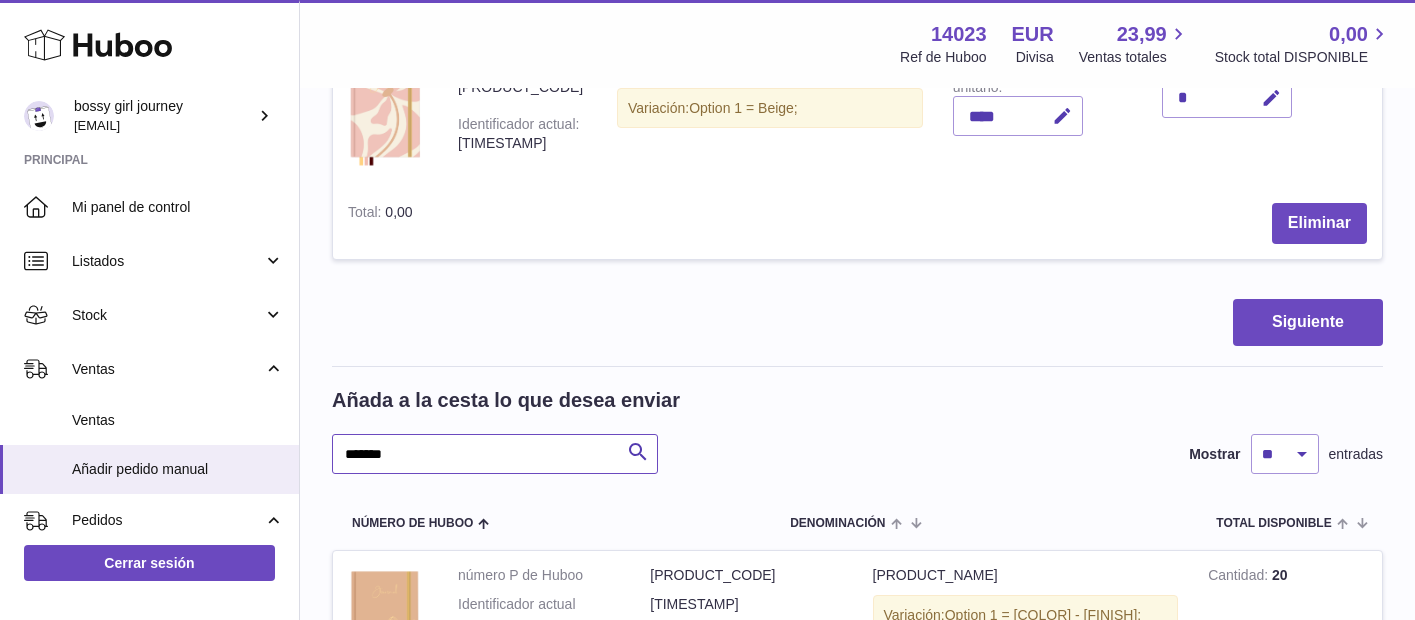 click on "*******" at bounding box center [495, 454] 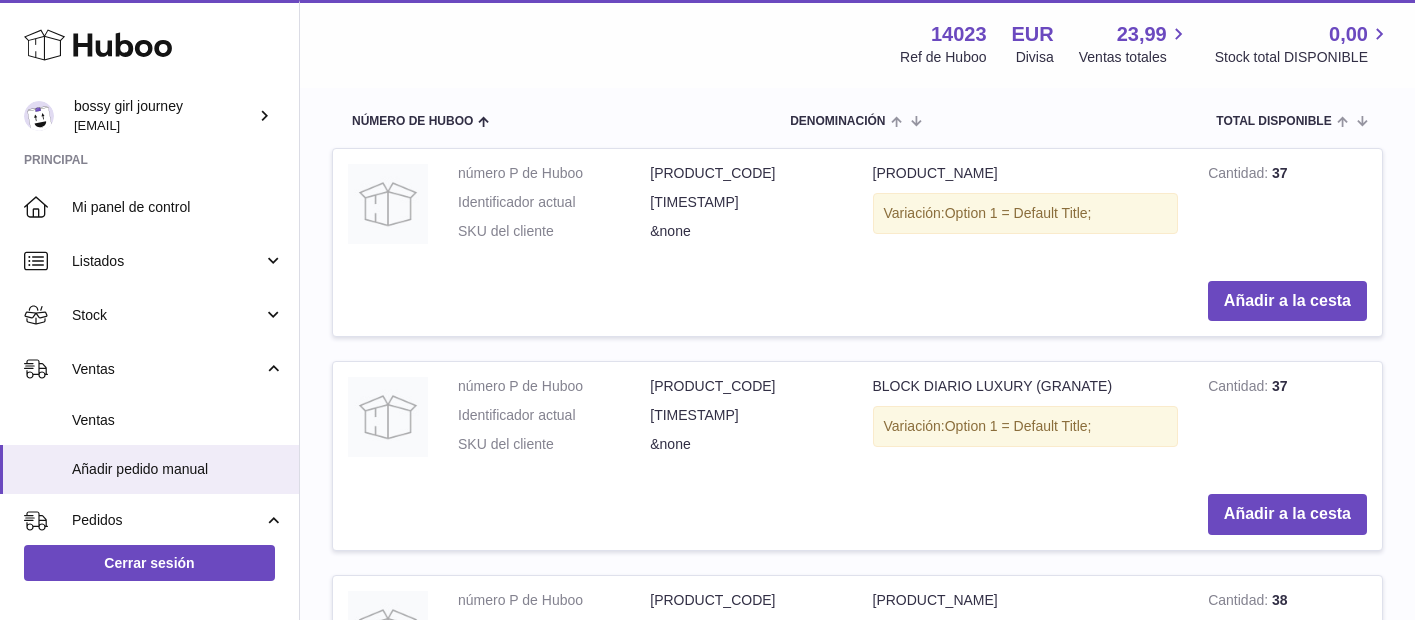 scroll, scrollTop: 721, scrollLeft: 0, axis: vertical 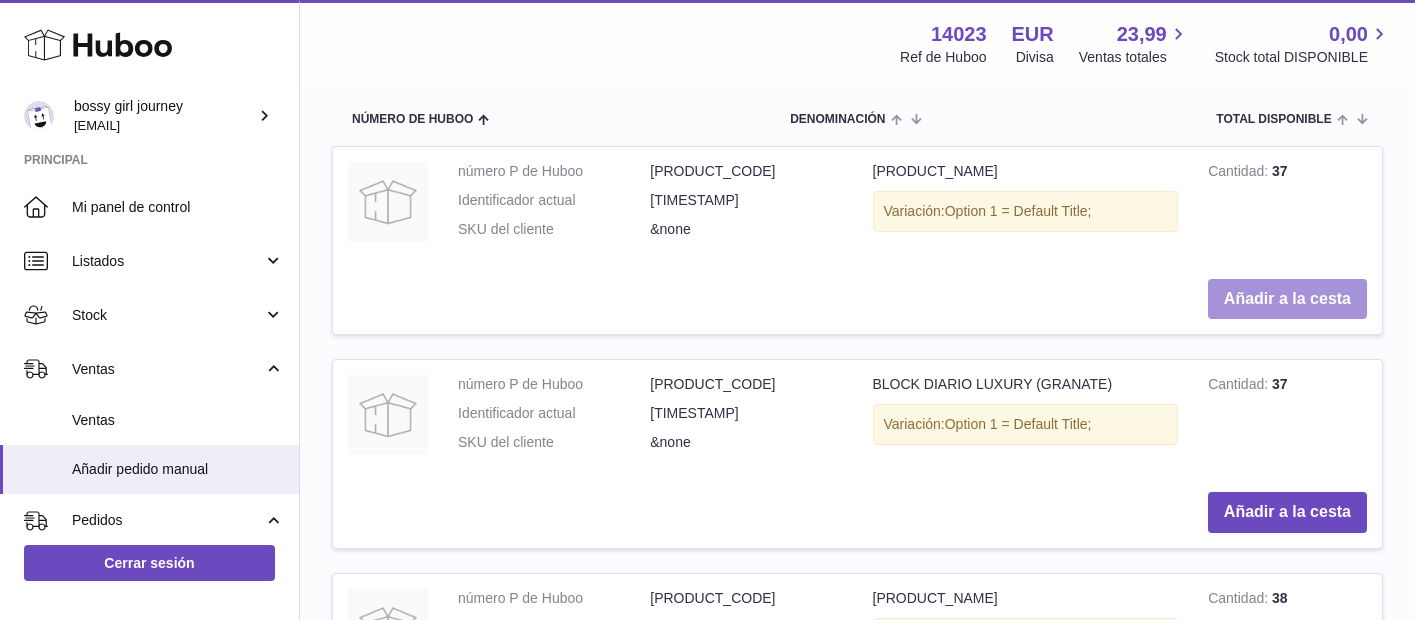 click on "Añadir a la cesta" at bounding box center [1287, 299] 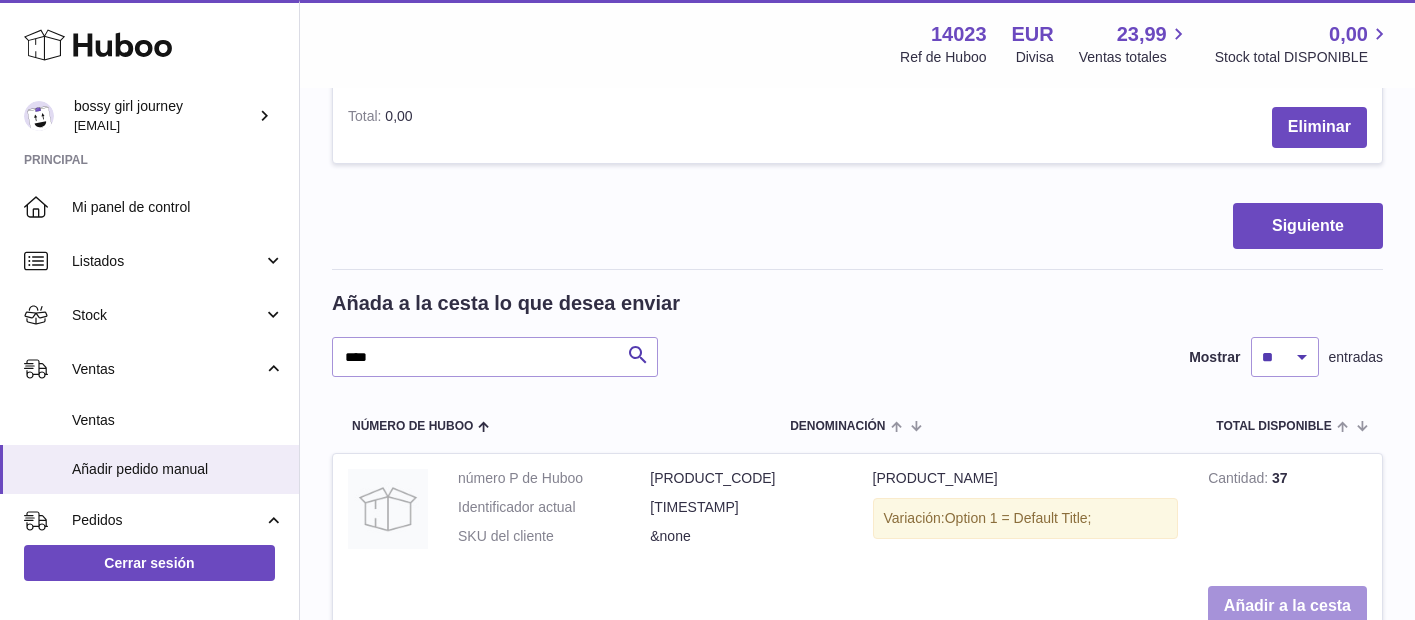 scroll, scrollTop: 646, scrollLeft: 0, axis: vertical 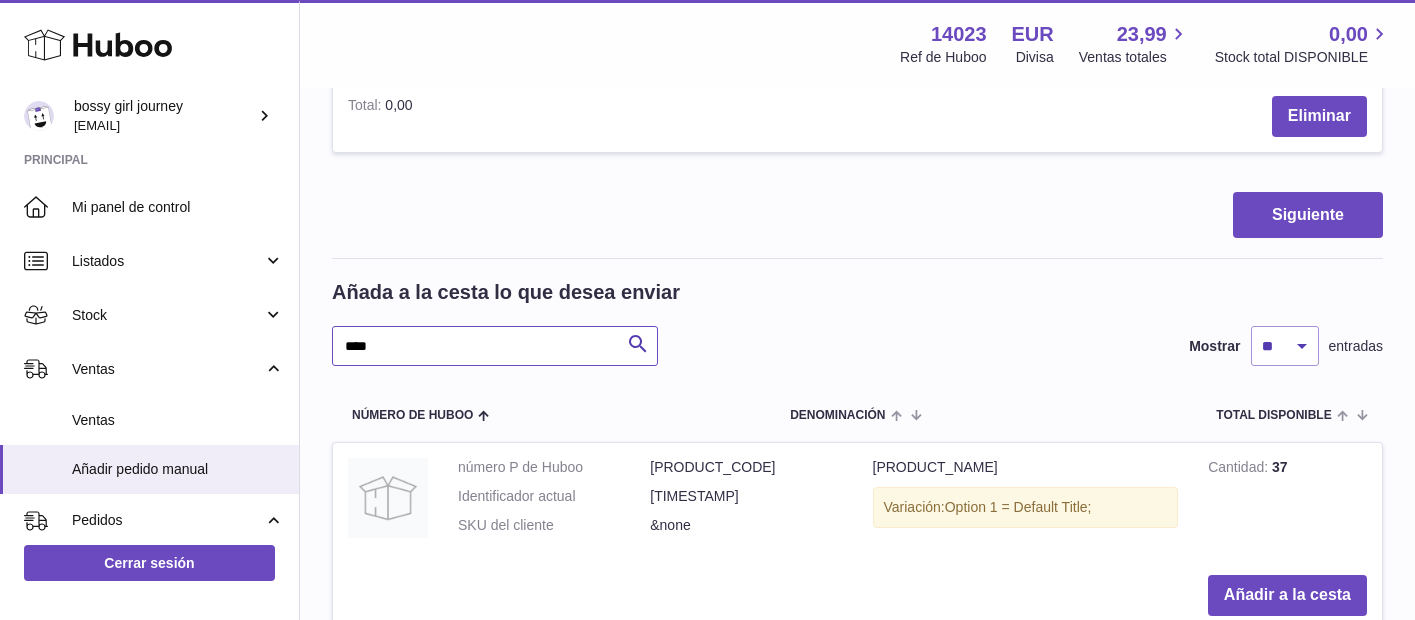 click on "****" at bounding box center [495, 346] 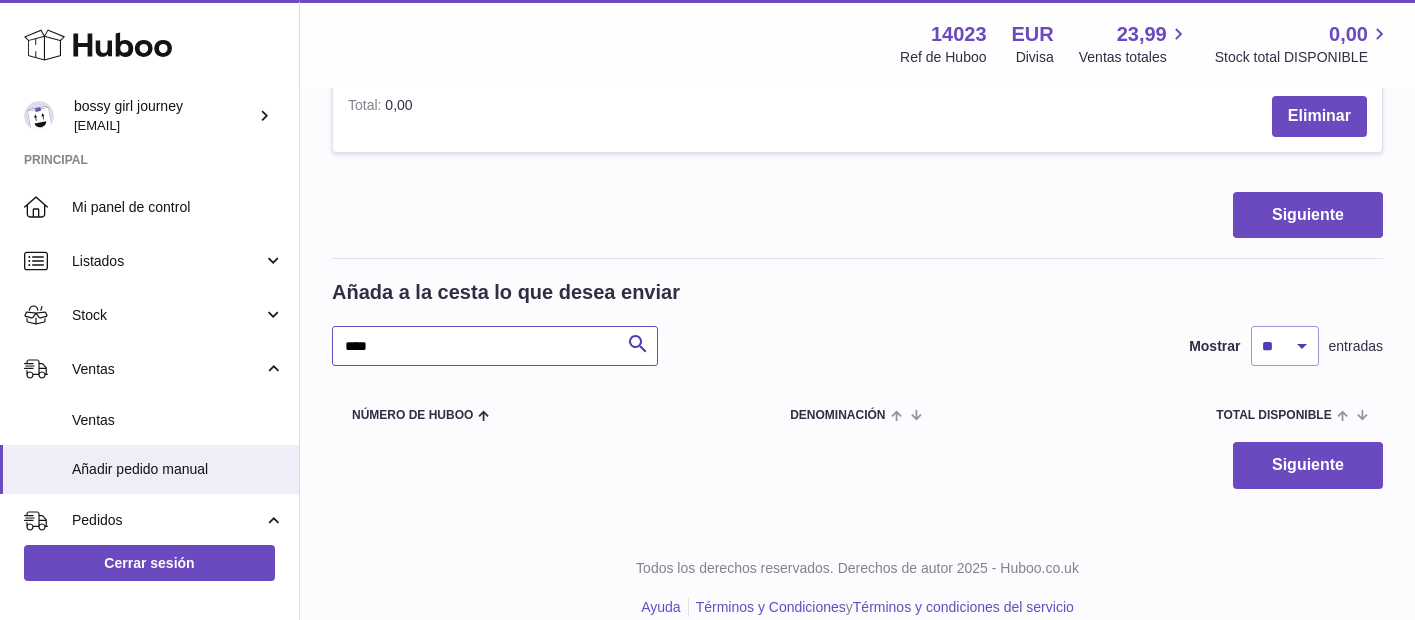 click on "****" at bounding box center (495, 346) 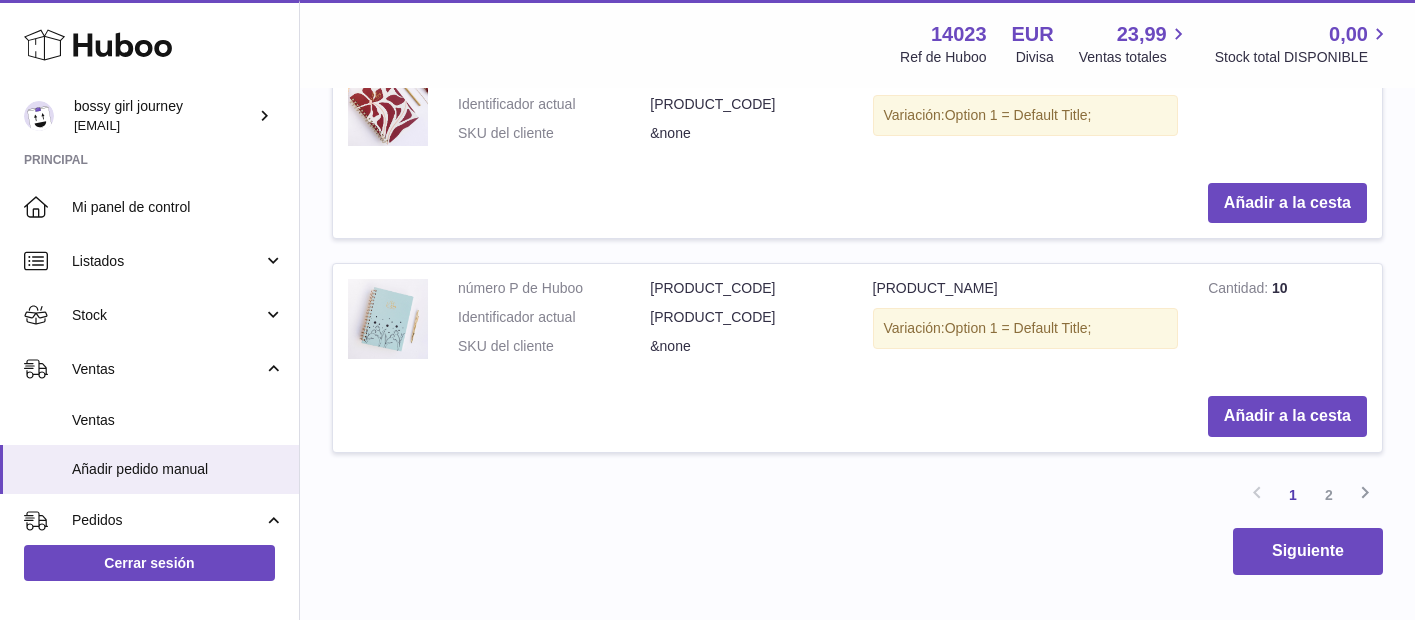 scroll, scrollTop: 2751, scrollLeft: 0, axis: vertical 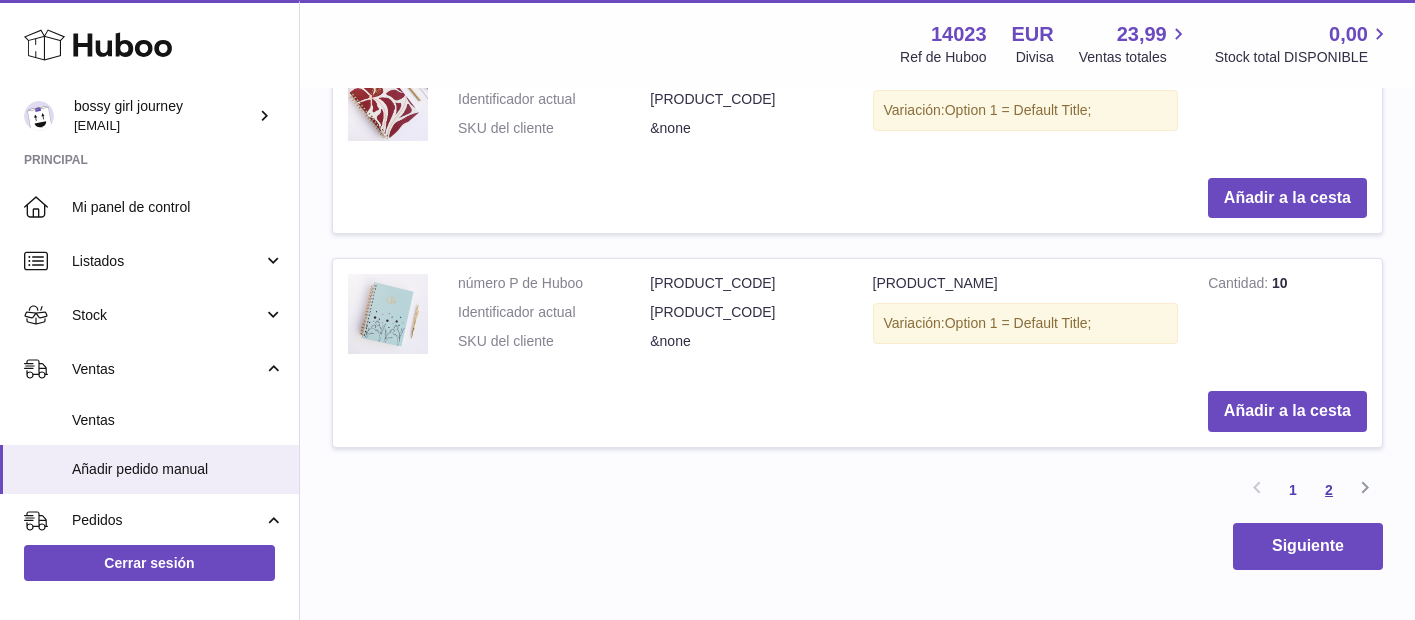 type on "********" 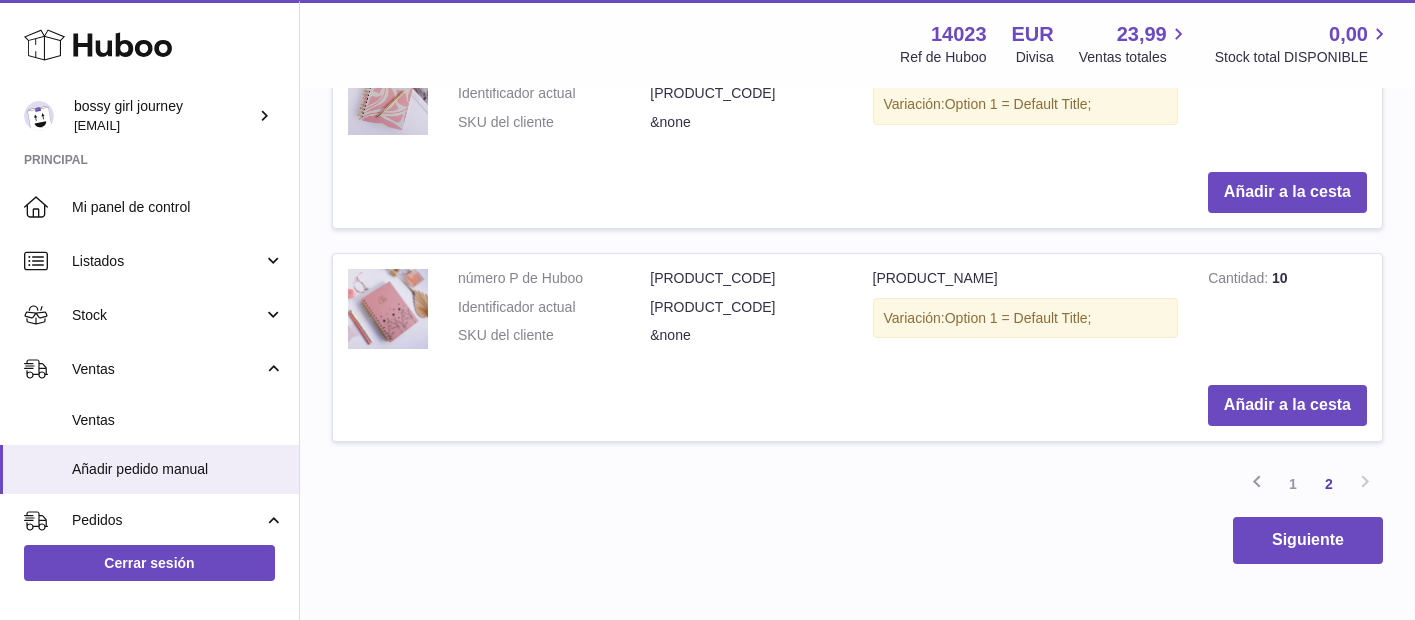 scroll, scrollTop: 1151, scrollLeft: 0, axis: vertical 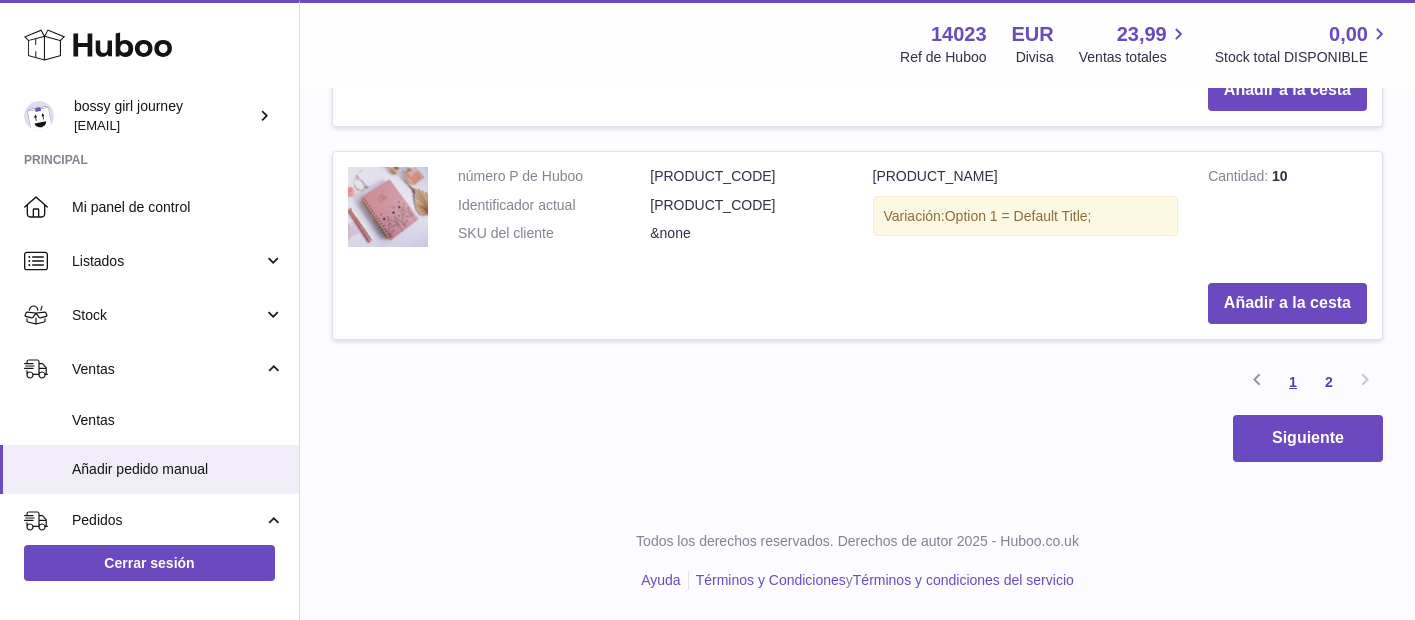 click on "1" at bounding box center (1293, 382) 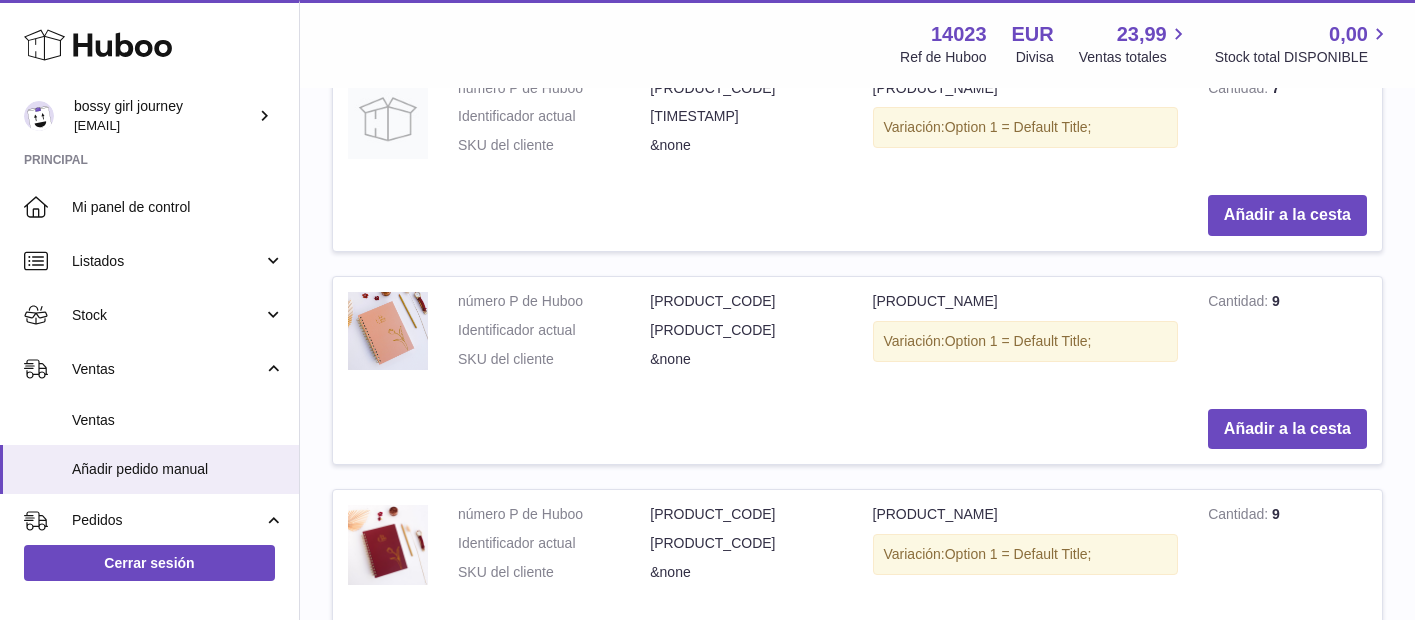 scroll, scrollTop: 2129, scrollLeft: 0, axis: vertical 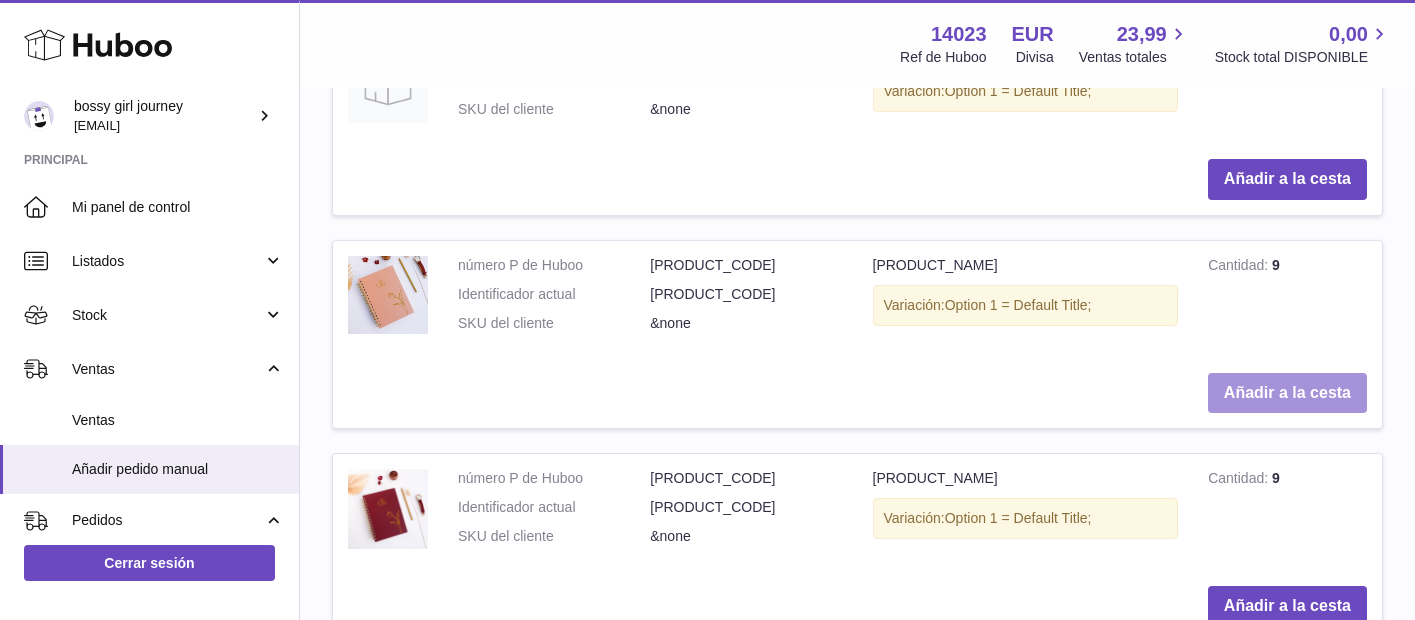 click on "Añadir a la cesta" at bounding box center [1287, 393] 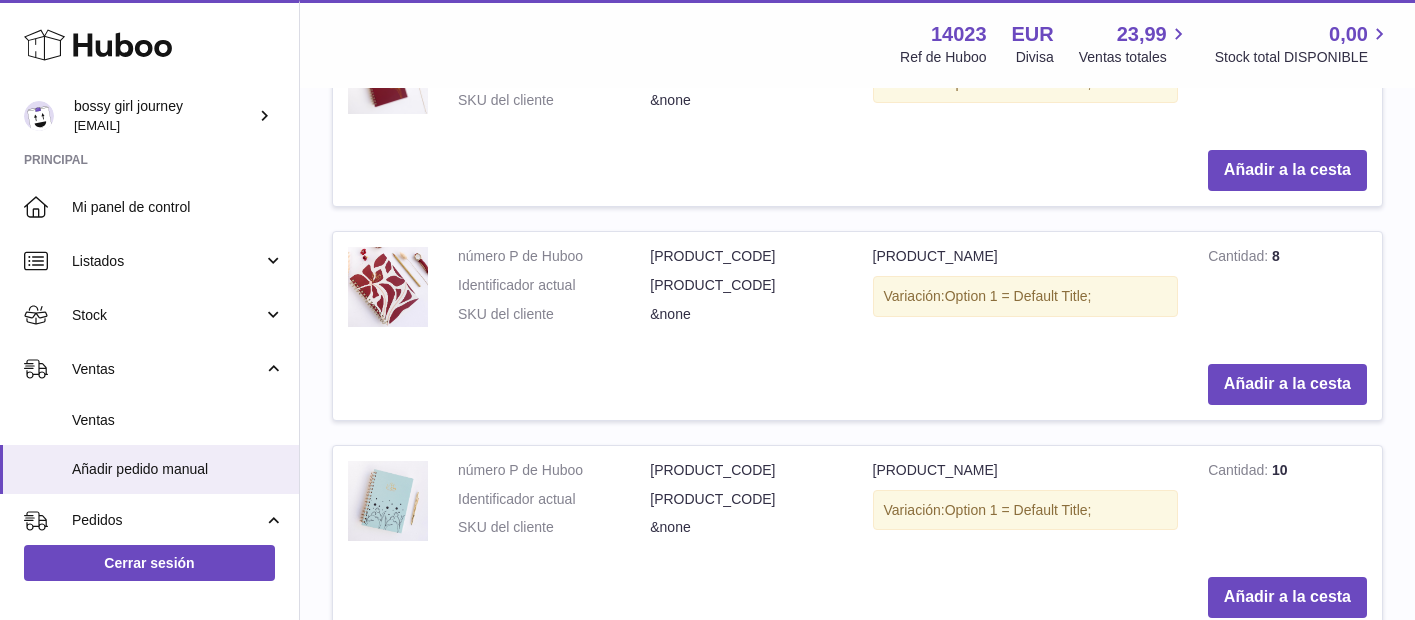scroll, scrollTop: 3080, scrollLeft: 0, axis: vertical 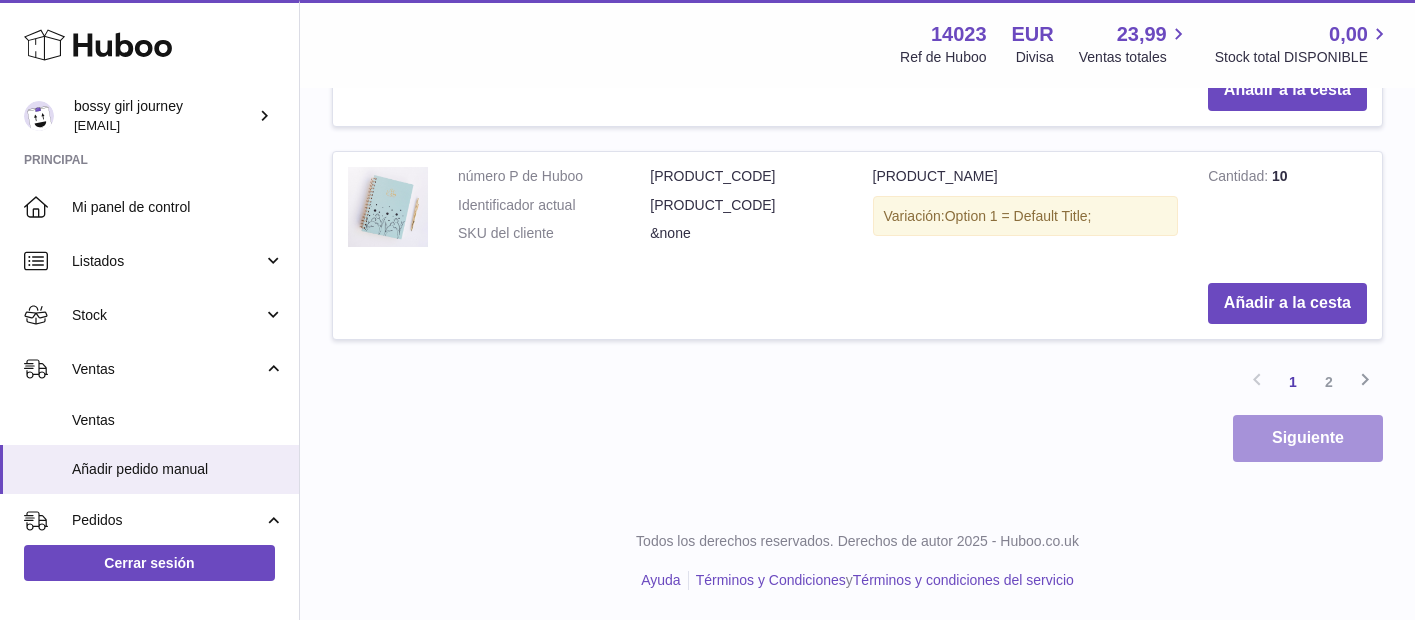 click on "Siguiente" at bounding box center (1308, 438) 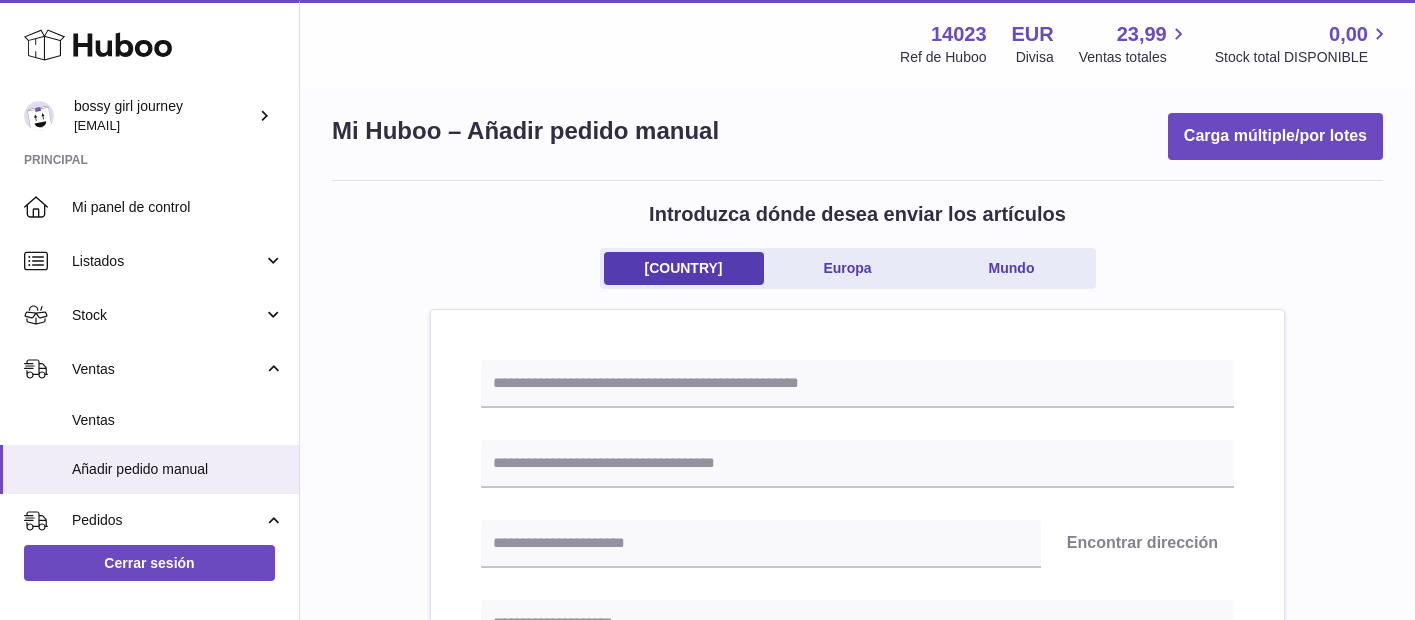 scroll, scrollTop: 0, scrollLeft: 0, axis: both 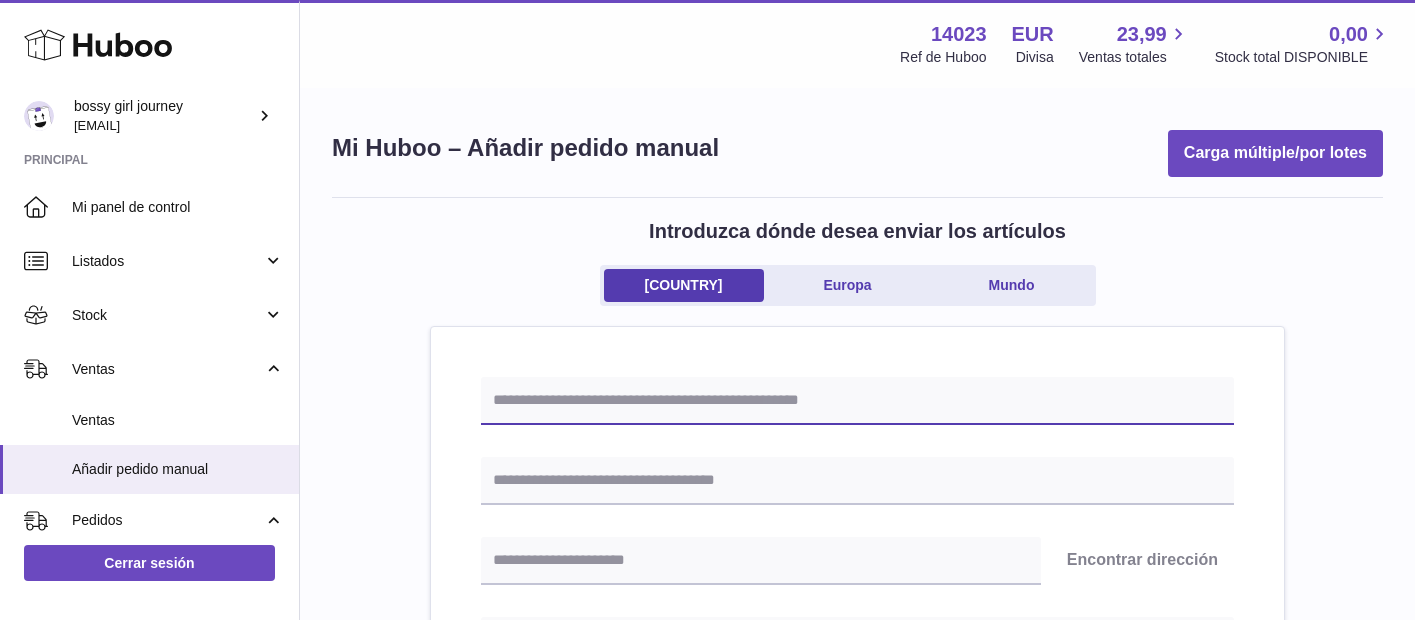 click at bounding box center (857, 401) 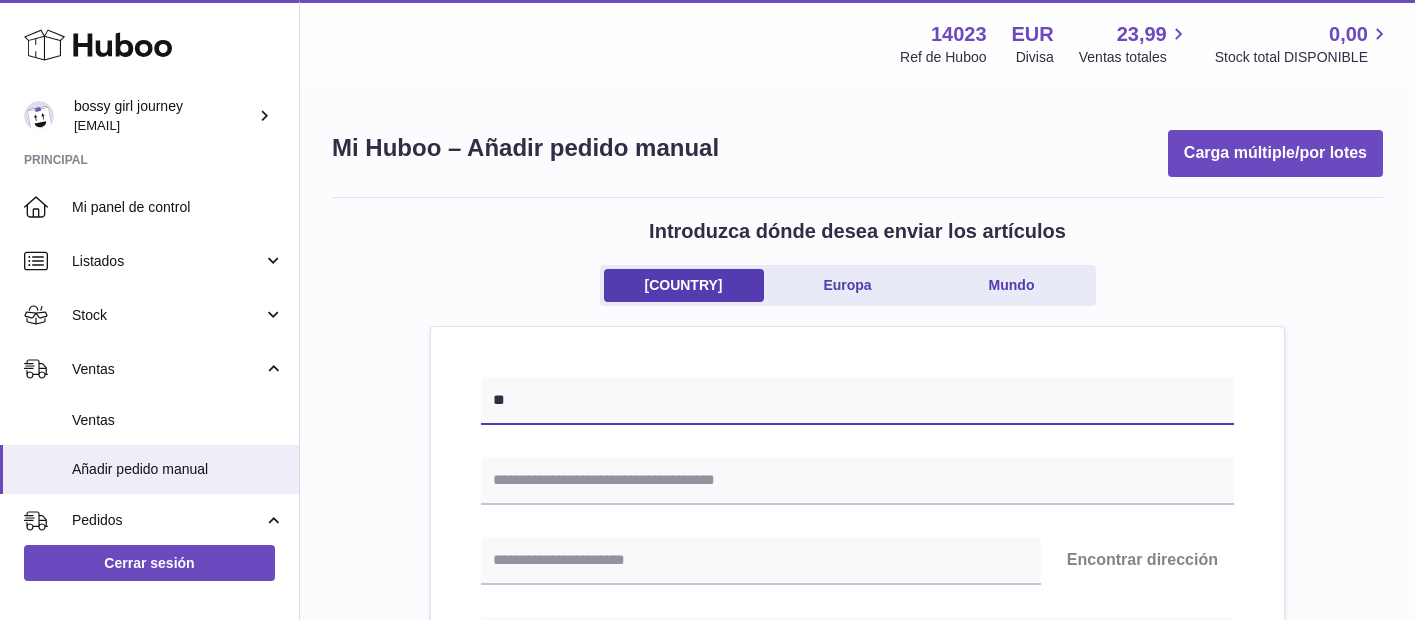 type on "*" 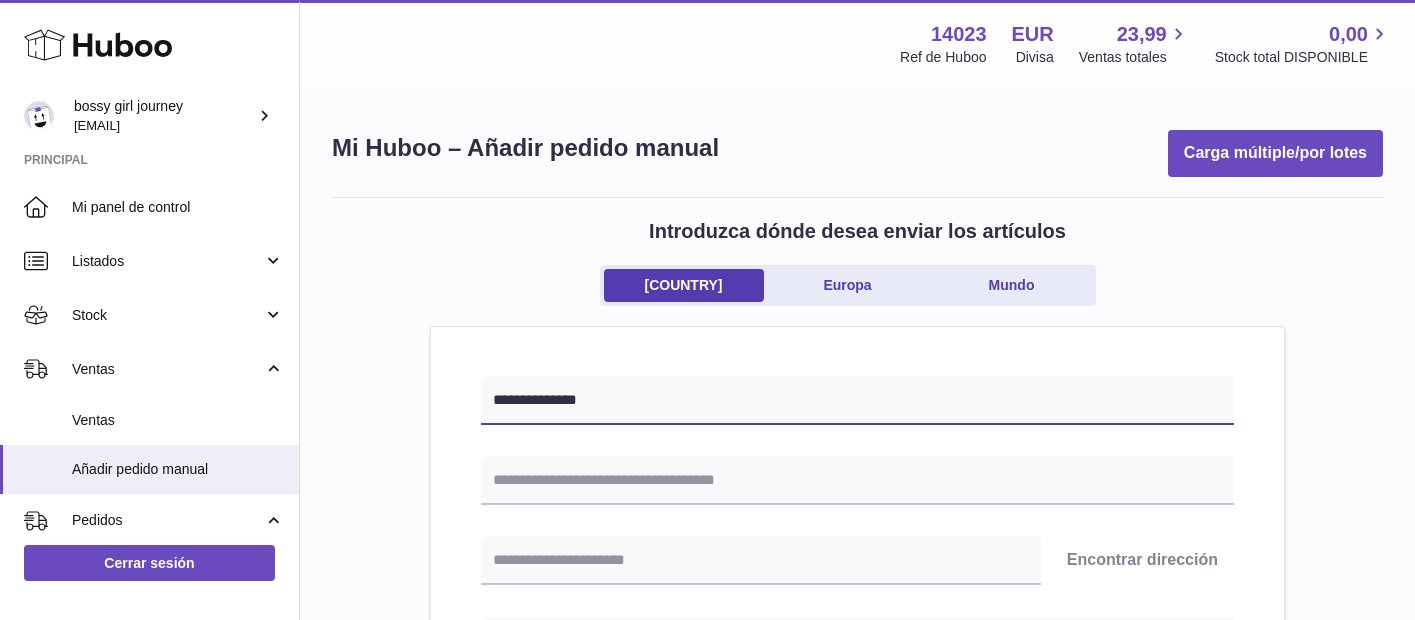 type on "**********" 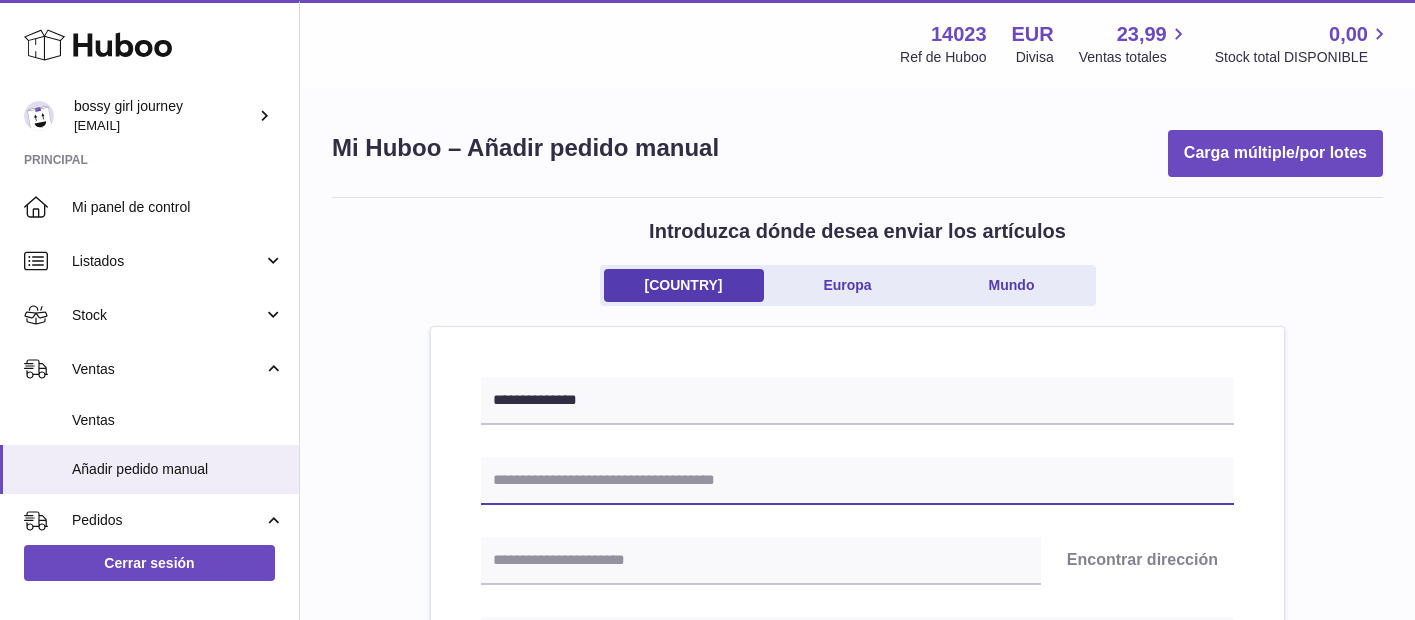 click at bounding box center [857, 481] 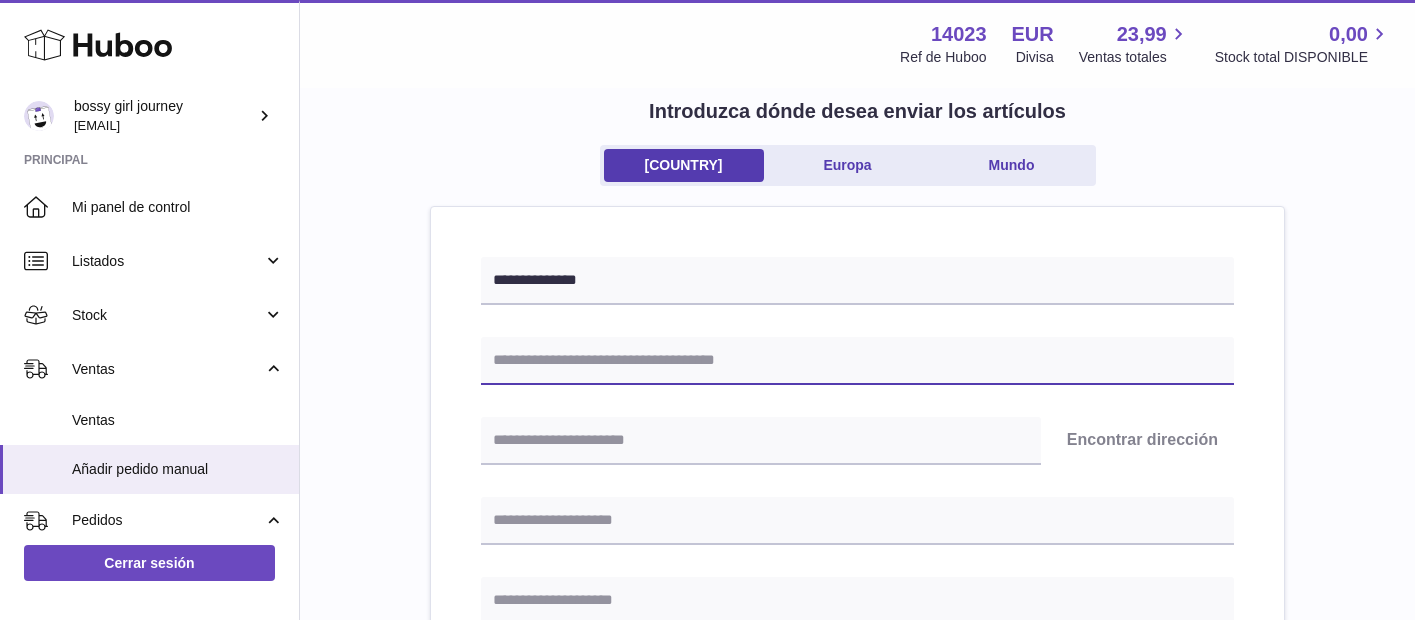 scroll, scrollTop: 126, scrollLeft: 0, axis: vertical 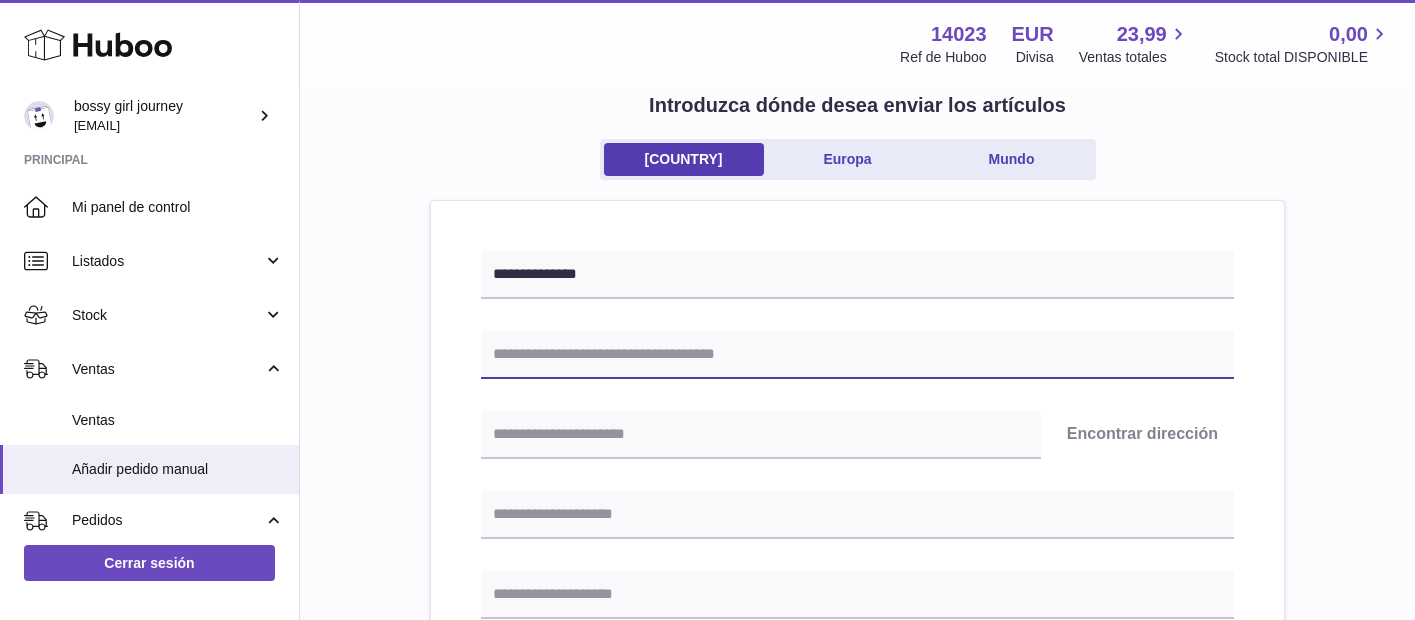 click at bounding box center (857, 355) 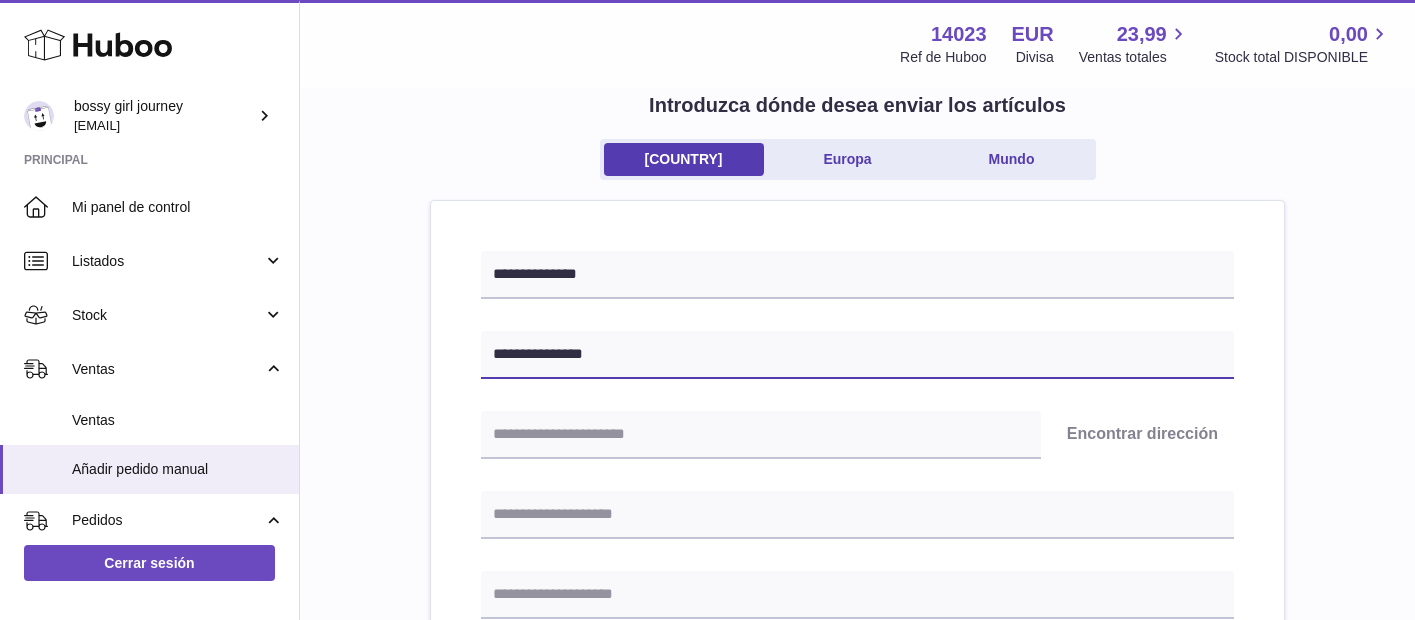type on "**********" 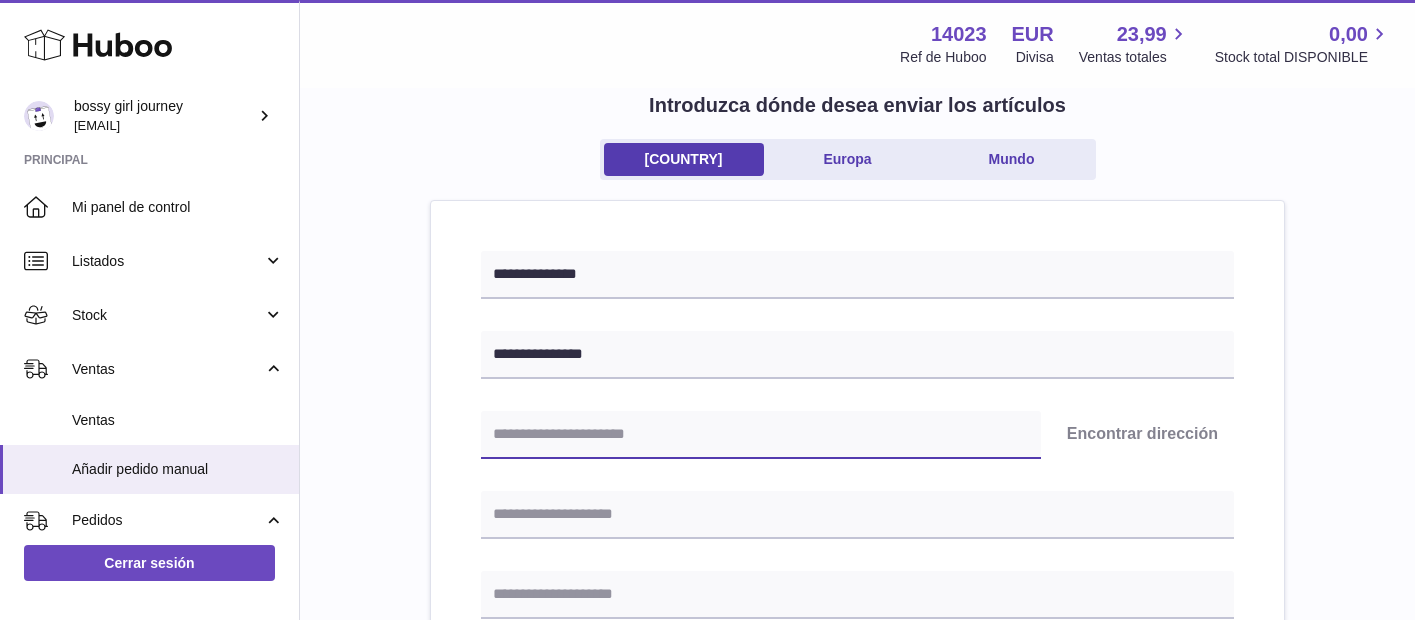 click at bounding box center (761, 435) 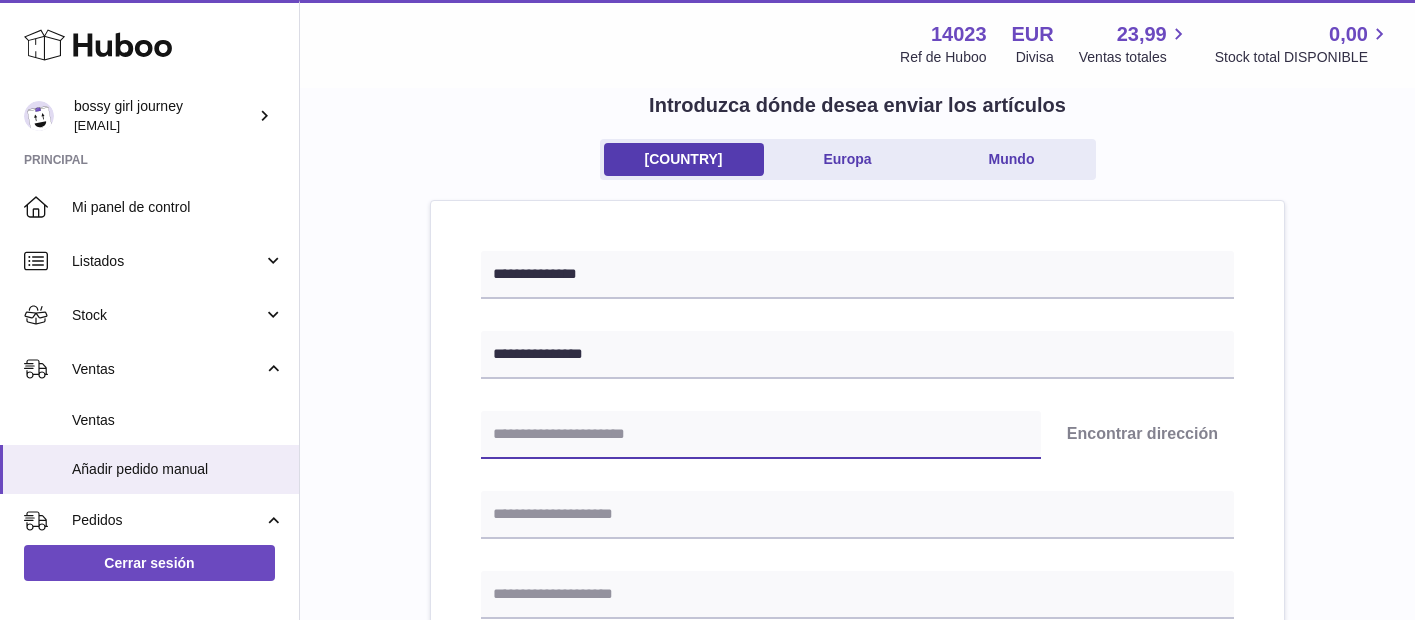 scroll, scrollTop: 141, scrollLeft: 0, axis: vertical 